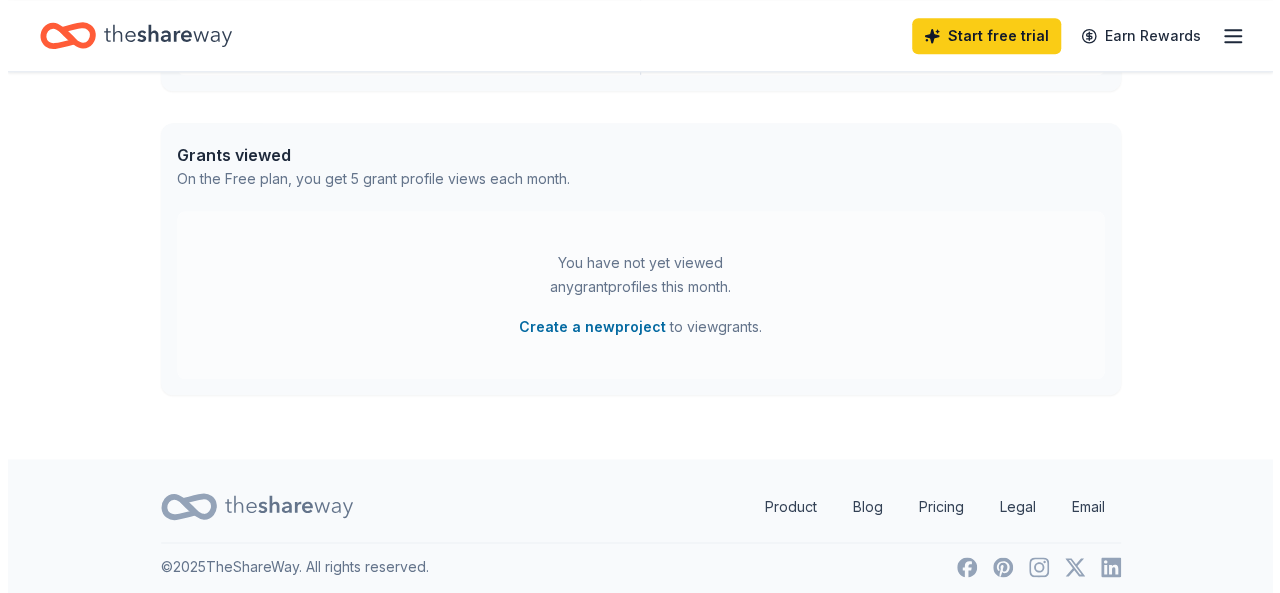 scroll, scrollTop: 1024, scrollLeft: 0, axis: vertical 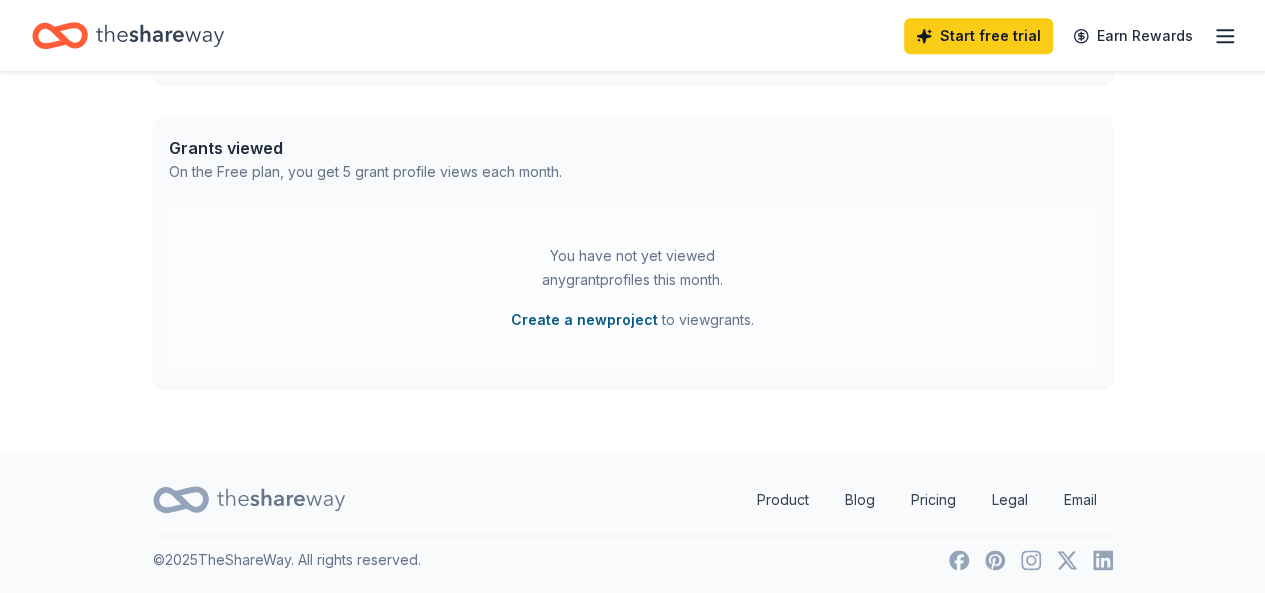 click on "Create a new  project" at bounding box center [584, 320] 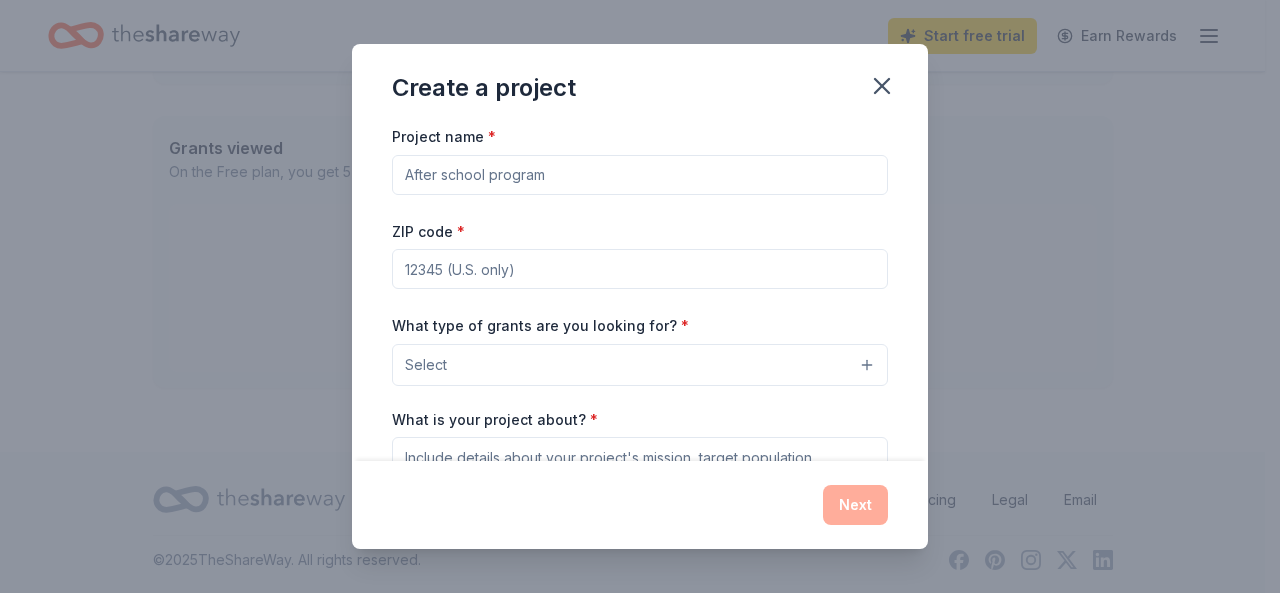 click on "Project name *" at bounding box center (640, 175) 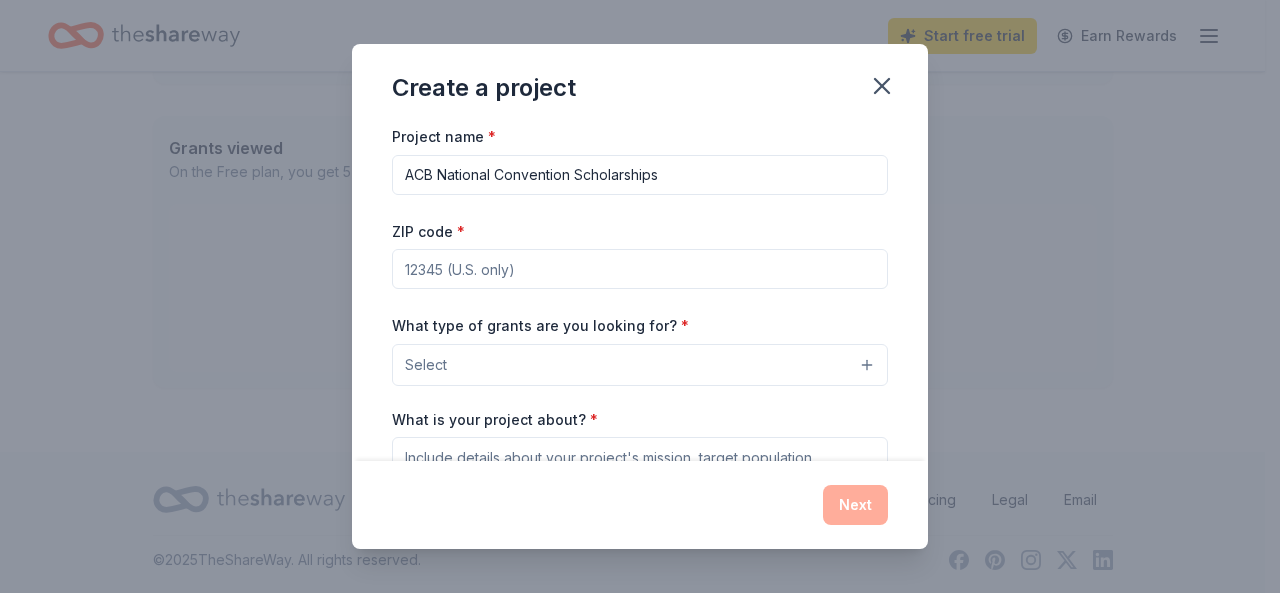 type on "ACB National Convention Scholarships" 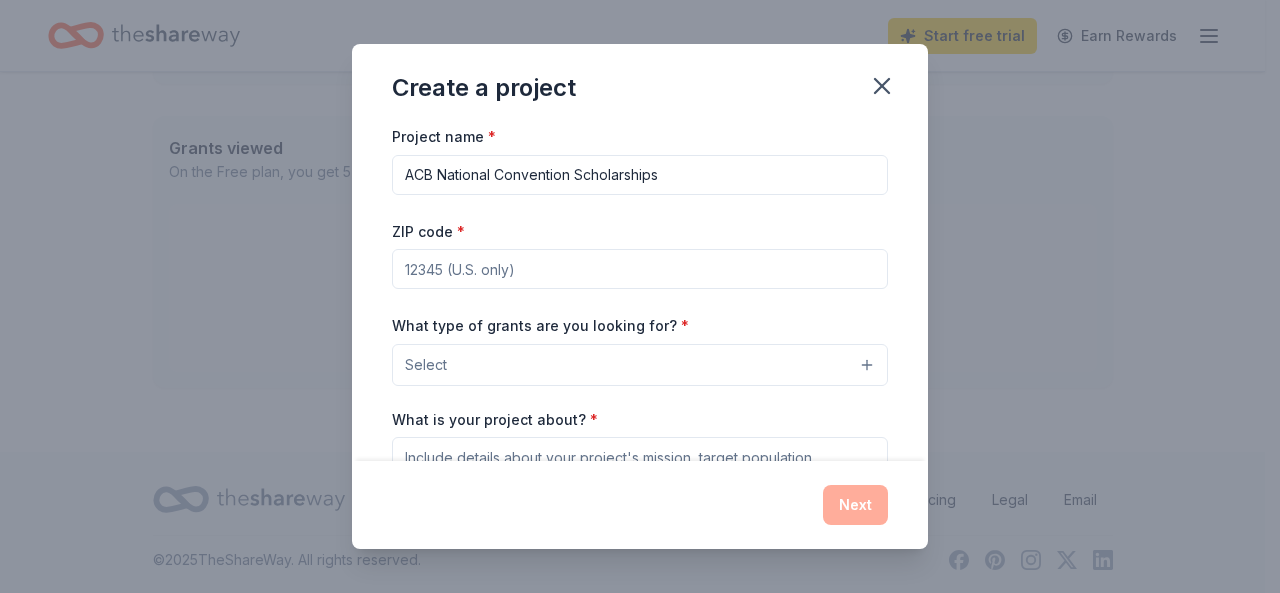 type on "49504" 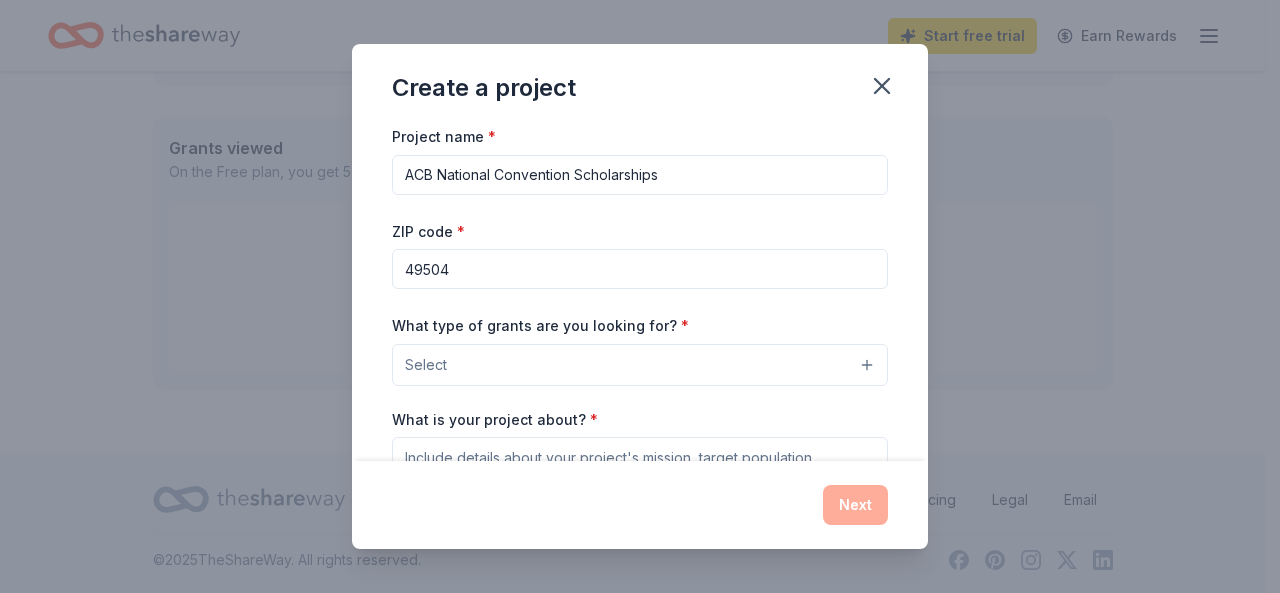 type 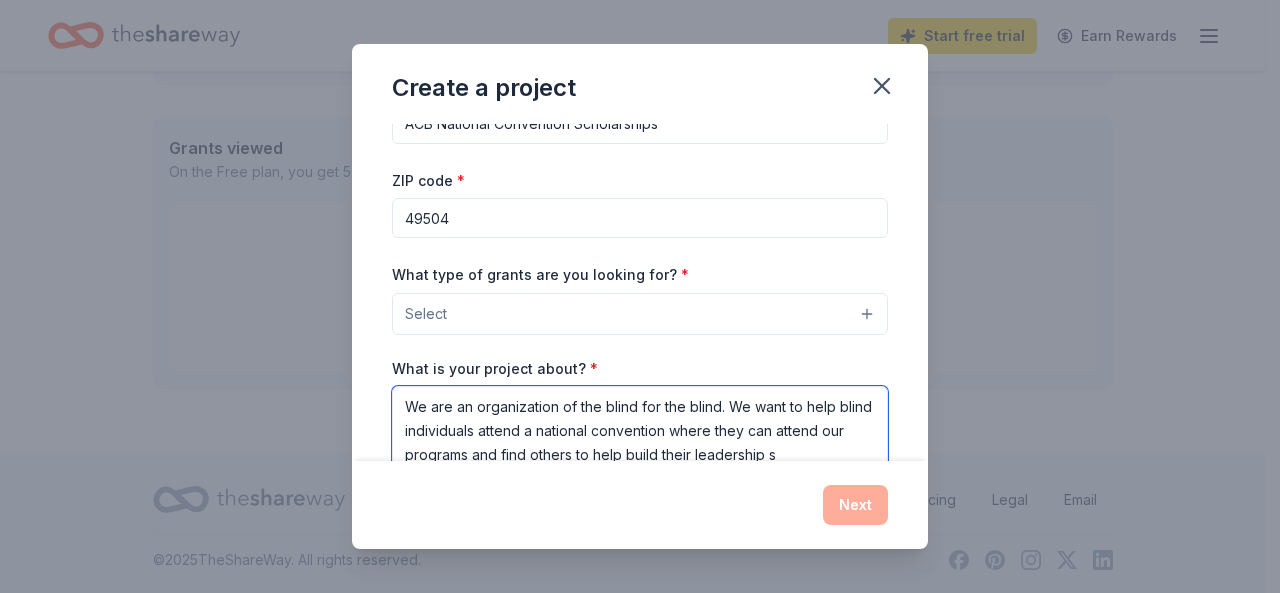 scroll, scrollTop: 75, scrollLeft: 0, axis: vertical 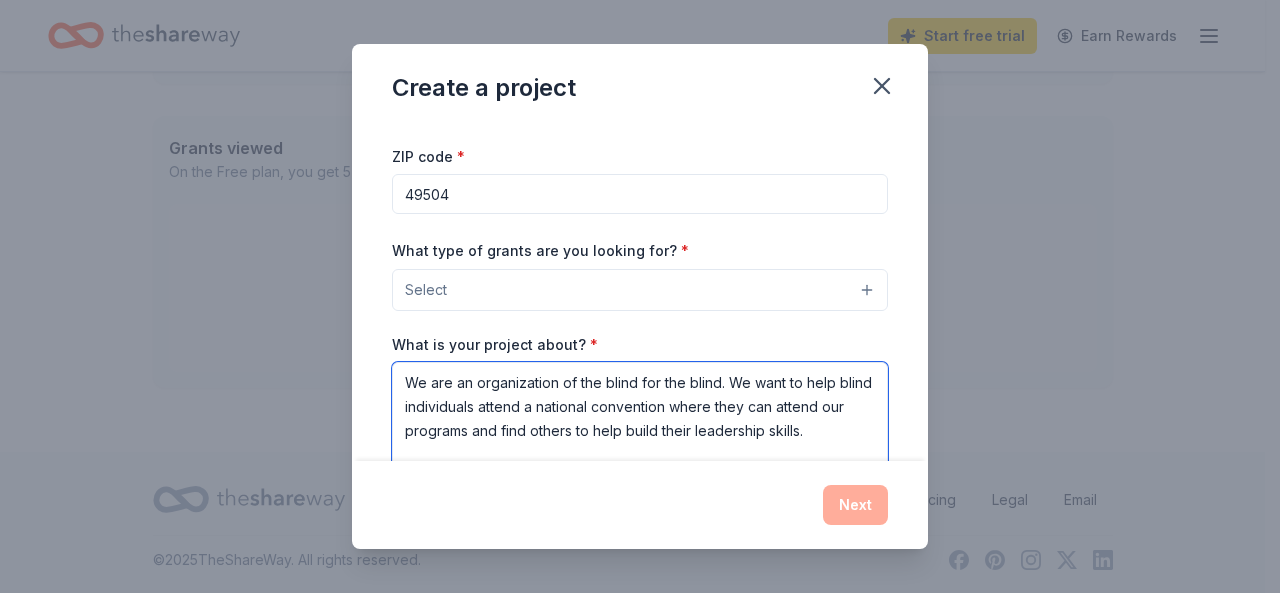 type on "We are an organization of the blind for the blind. We want to help blind individuals attend a national convention where they can attend our programs and find others to help build their leadership skills." 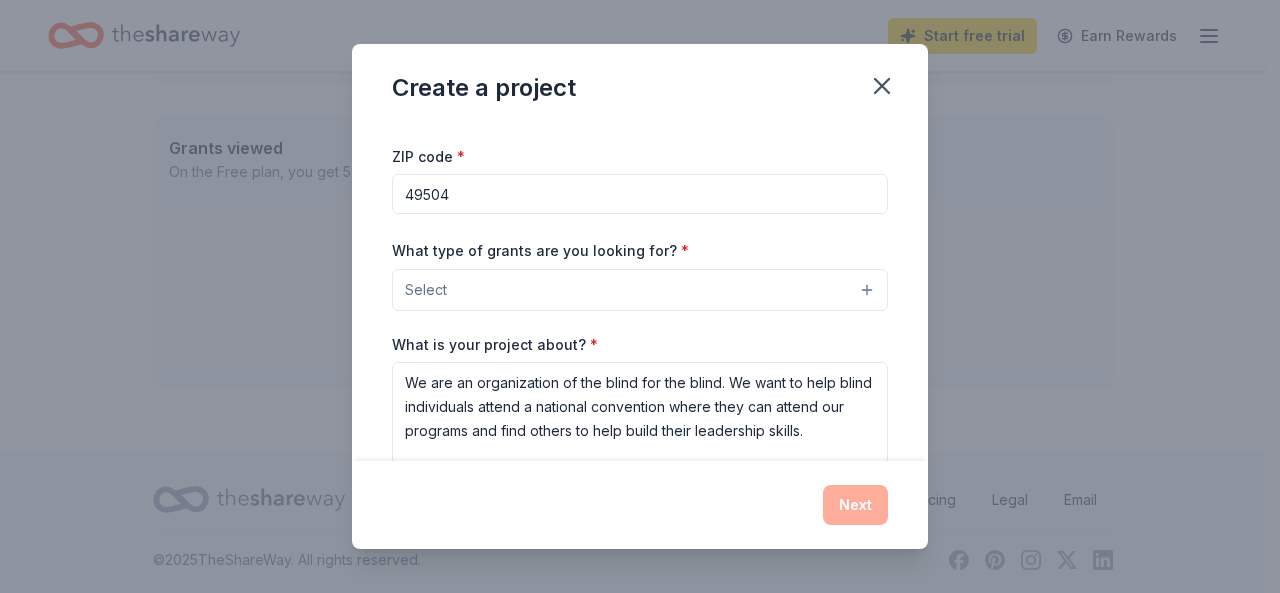 scroll, scrollTop: 274, scrollLeft: 0, axis: vertical 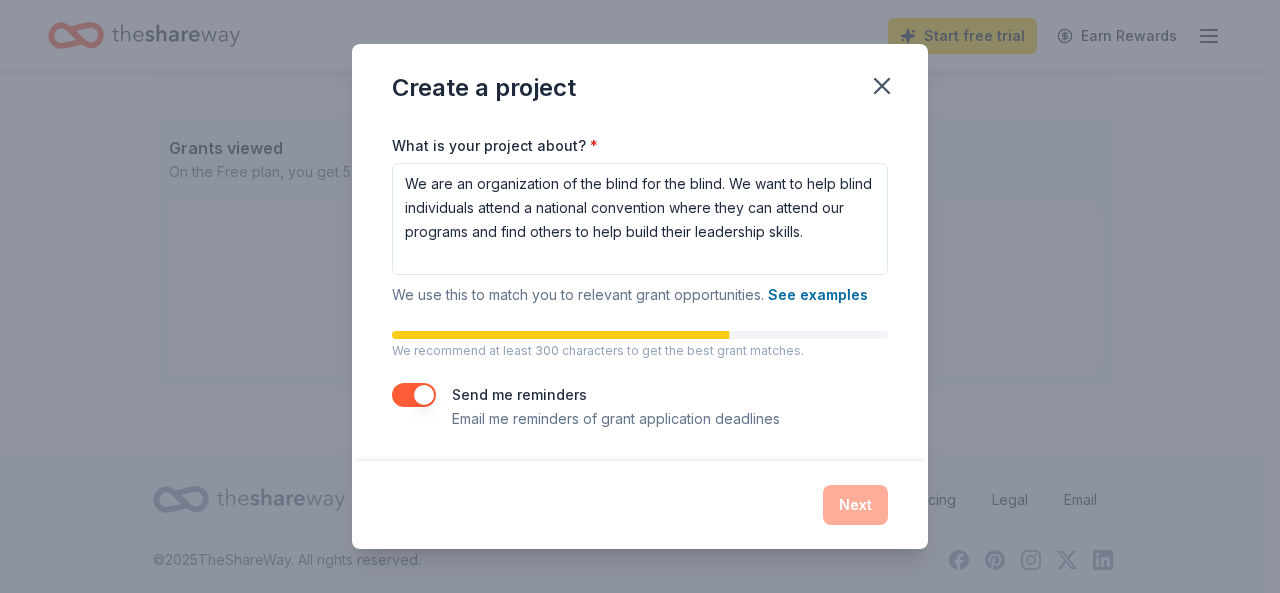 type 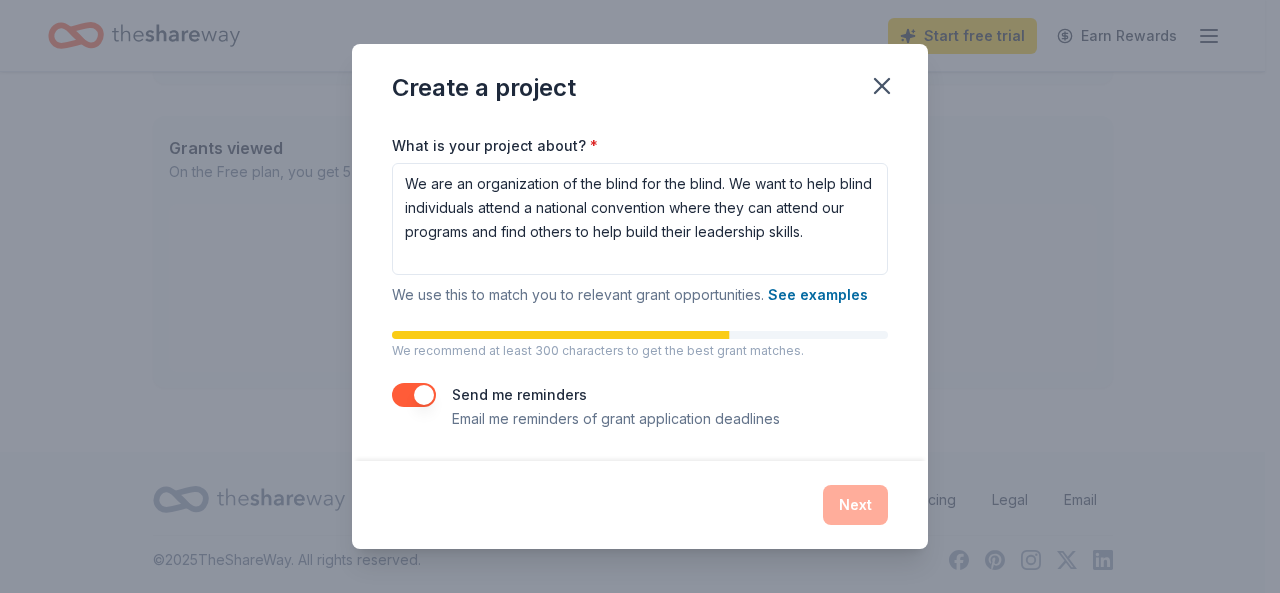 type on "on" 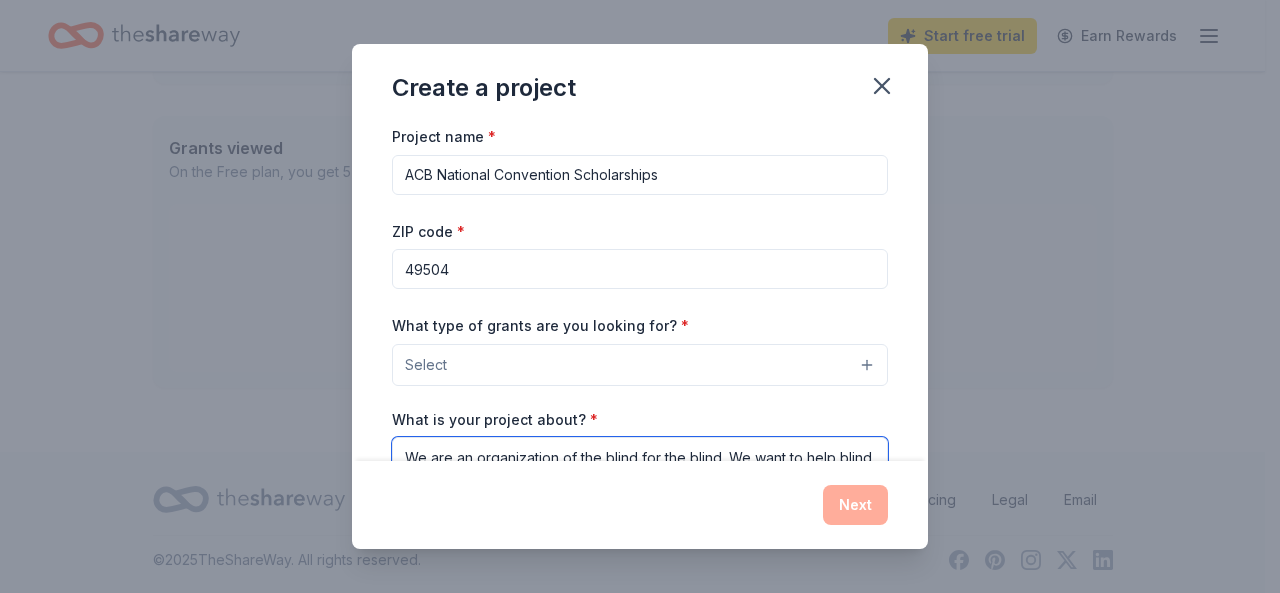 scroll, scrollTop: 235, scrollLeft: 0, axis: vertical 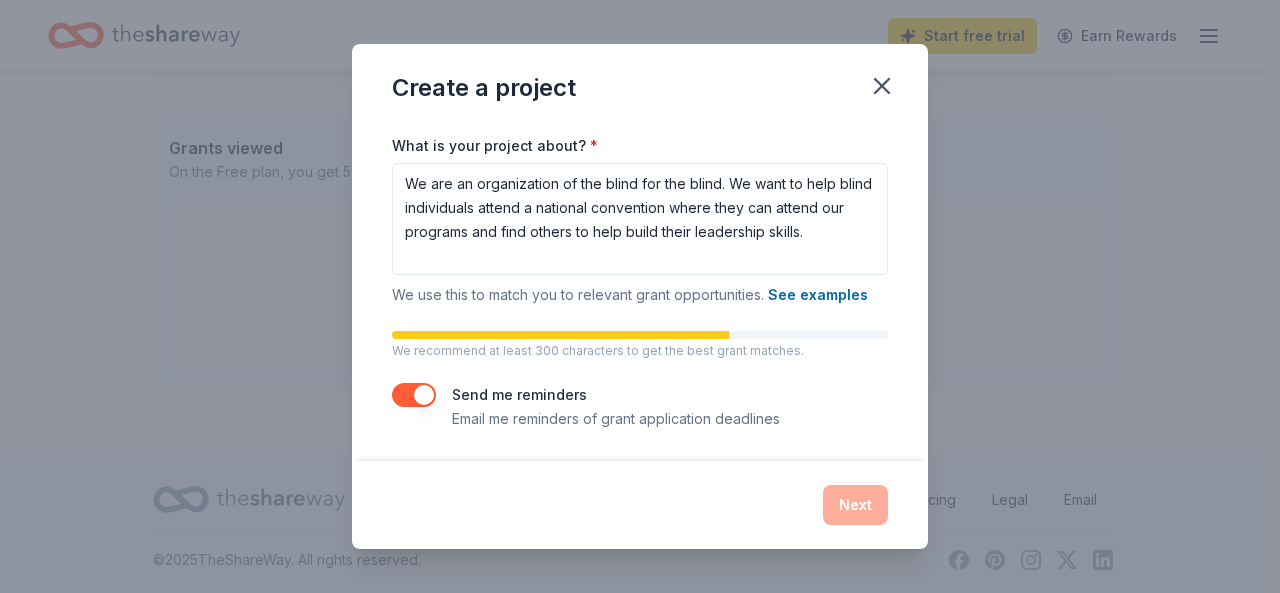 click on "Email me reminders of grant application deadlines" at bounding box center (616, 419) 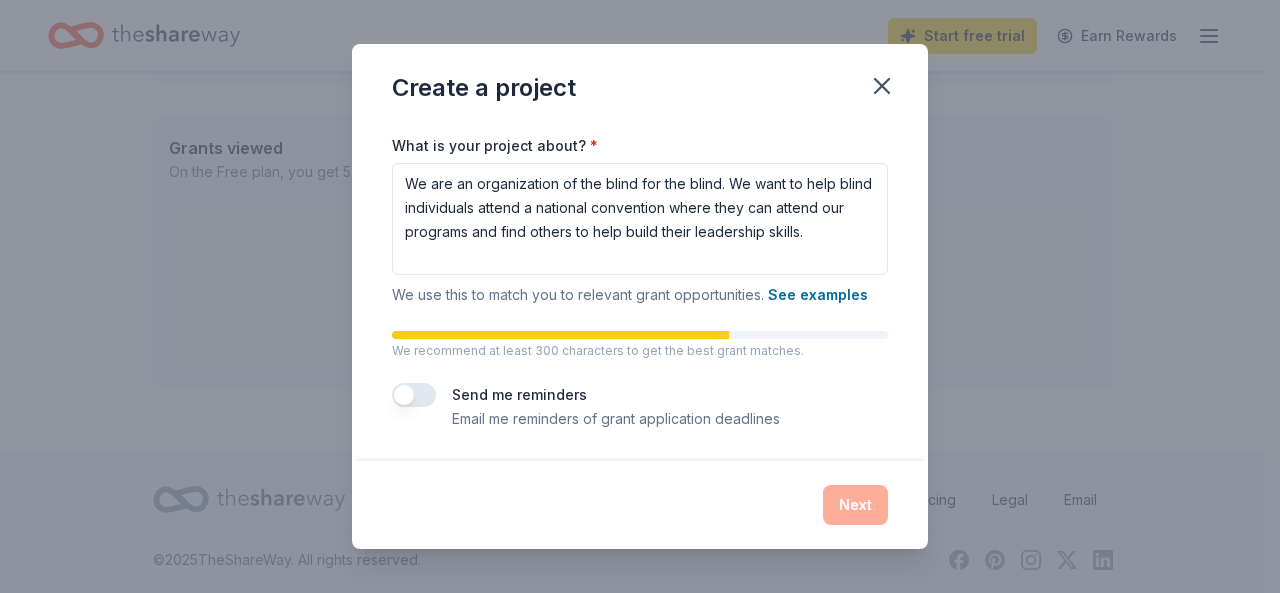 click at bounding box center (414, 395) 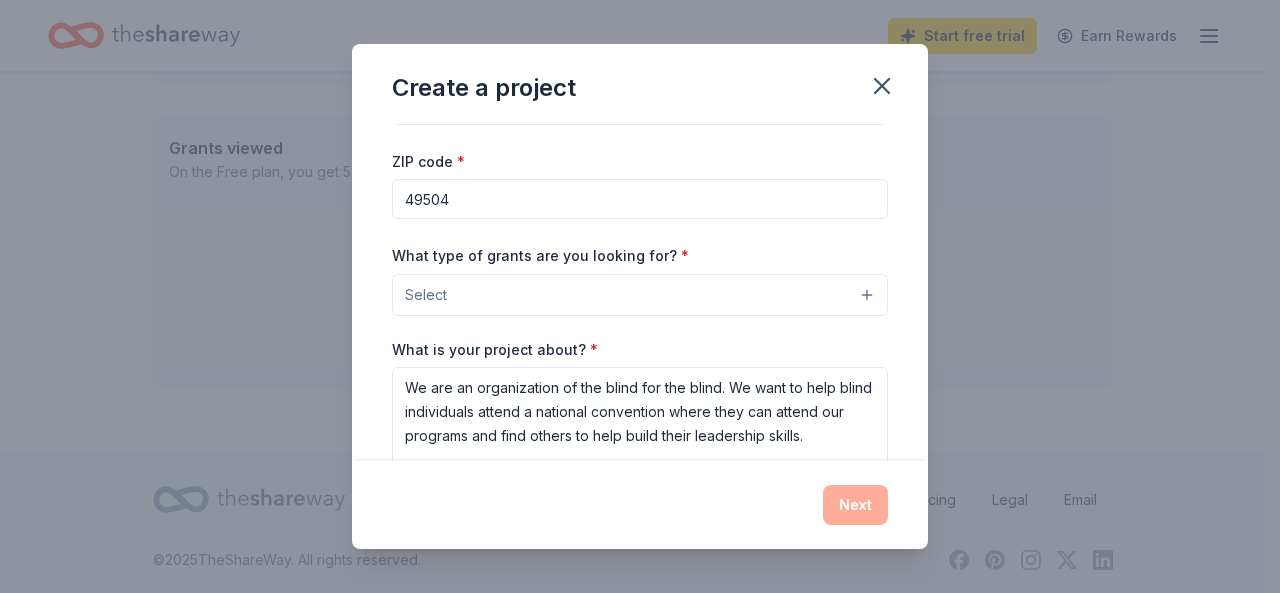 scroll, scrollTop: 0, scrollLeft: 0, axis: both 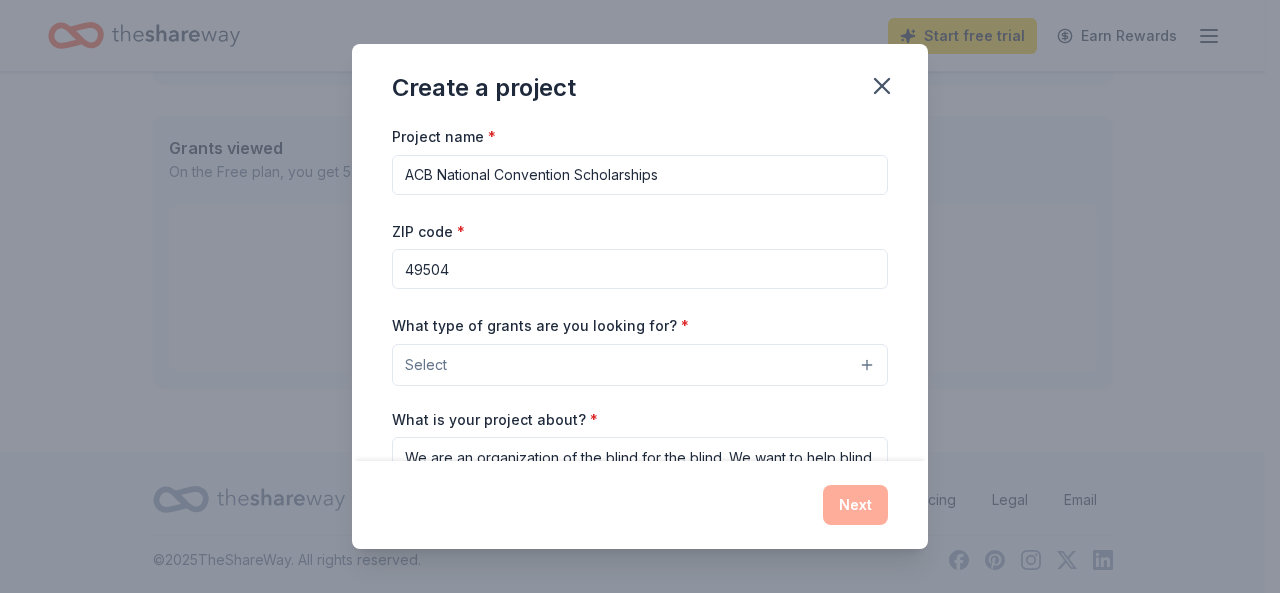click on "Select" at bounding box center [640, 365] 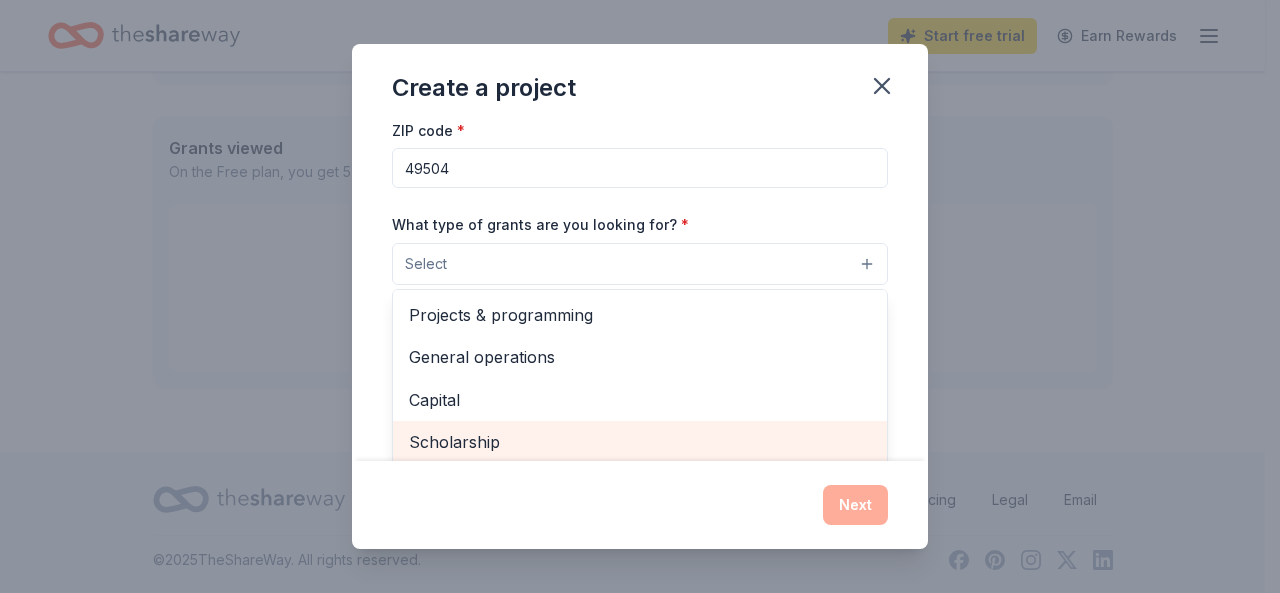 scroll, scrollTop: 143, scrollLeft: 0, axis: vertical 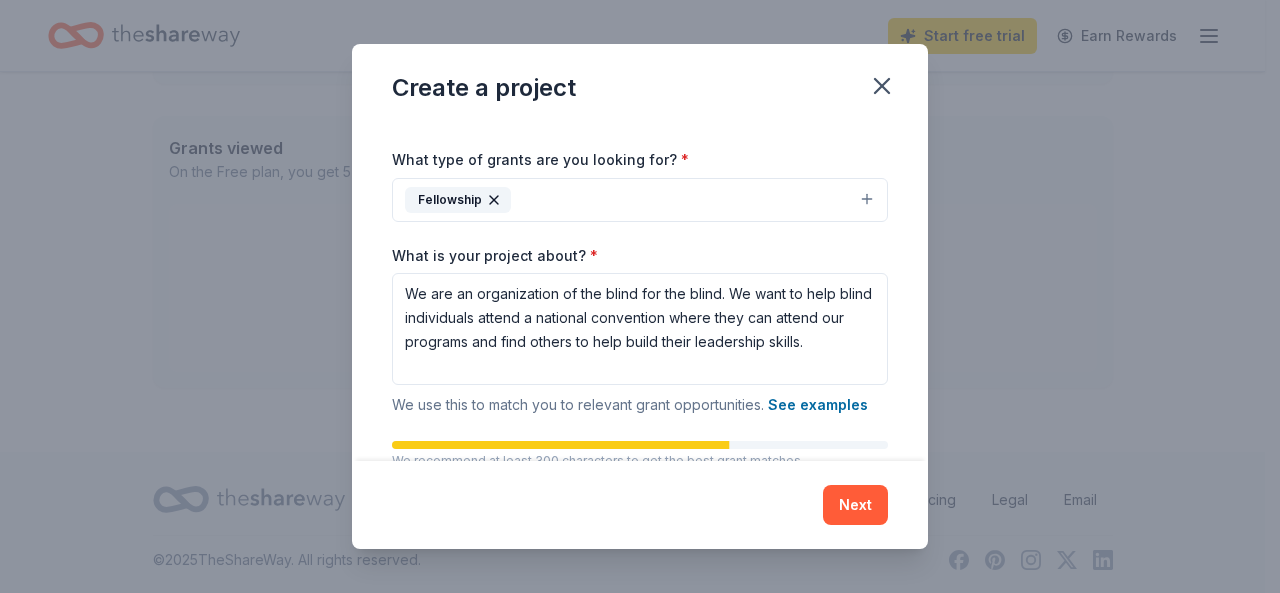 click on "Fellowship" at bounding box center (458, 200) 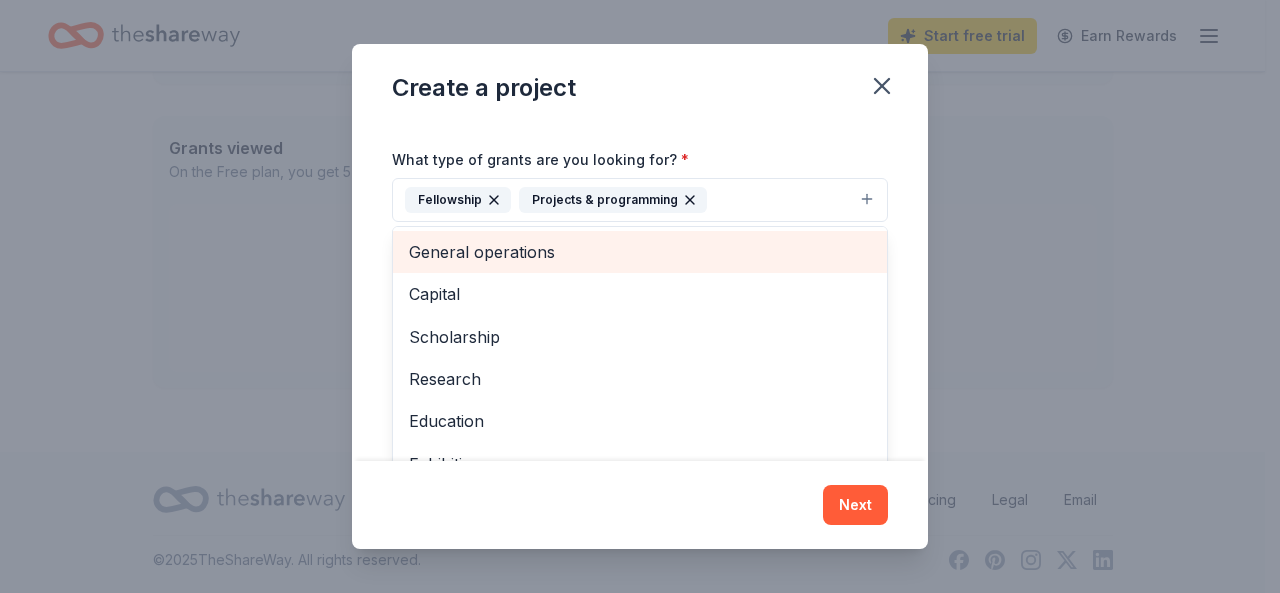 scroll, scrollTop: 0, scrollLeft: 0, axis: both 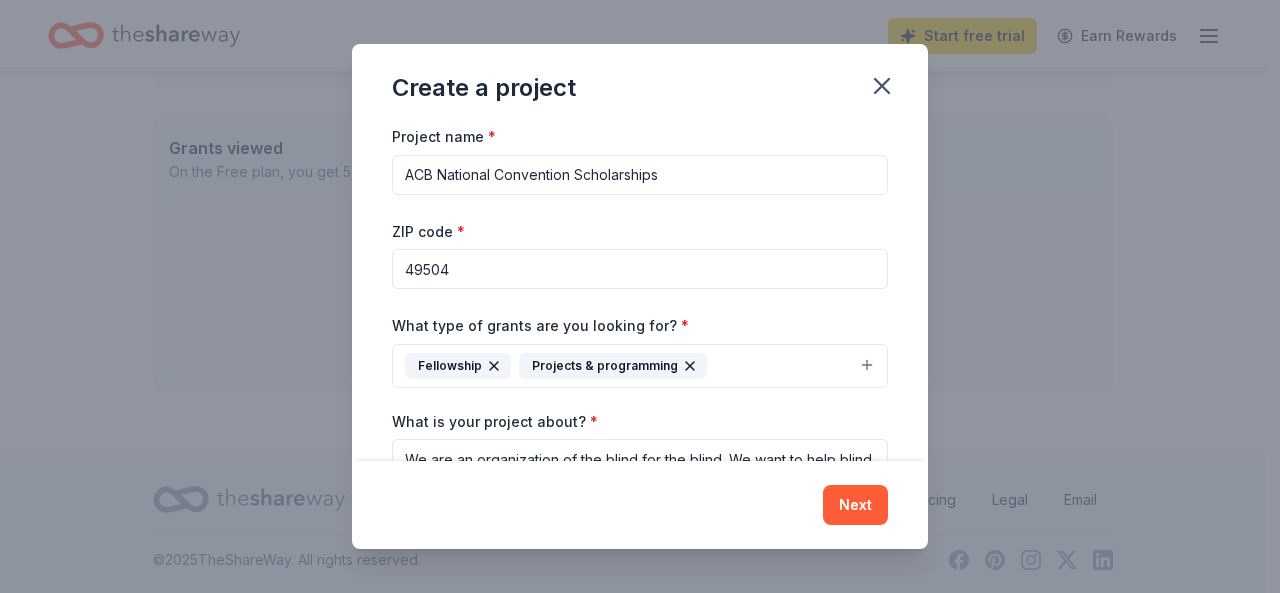 click on "Fellowship" at bounding box center [458, 366] 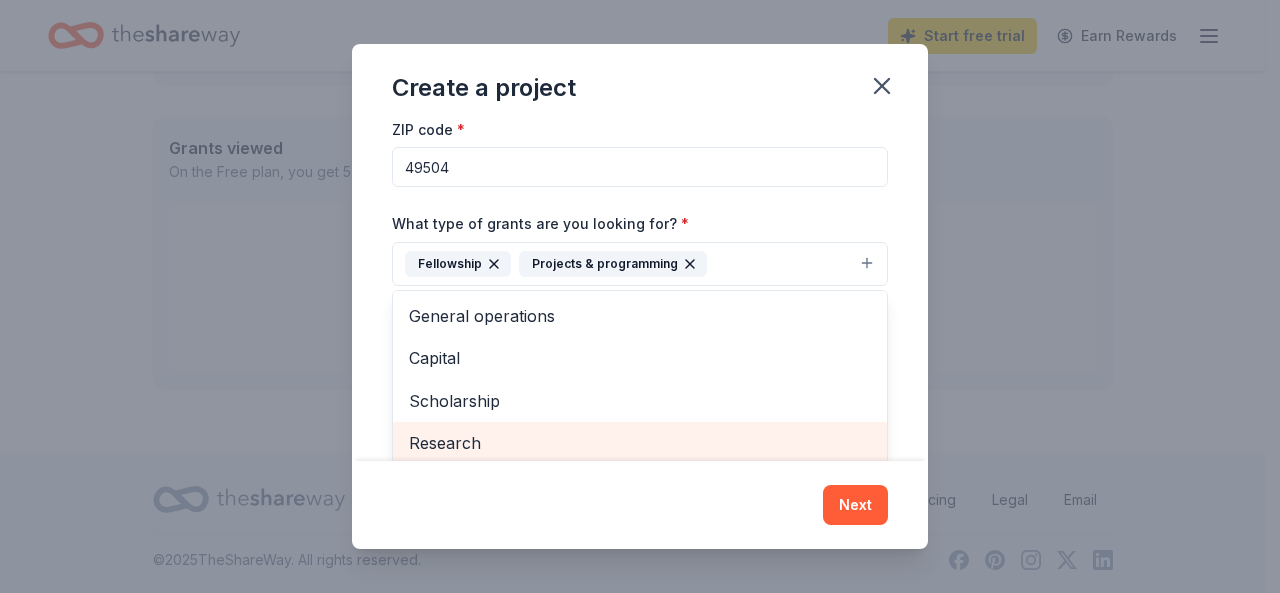 scroll, scrollTop: 144, scrollLeft: 0, axis: vertical 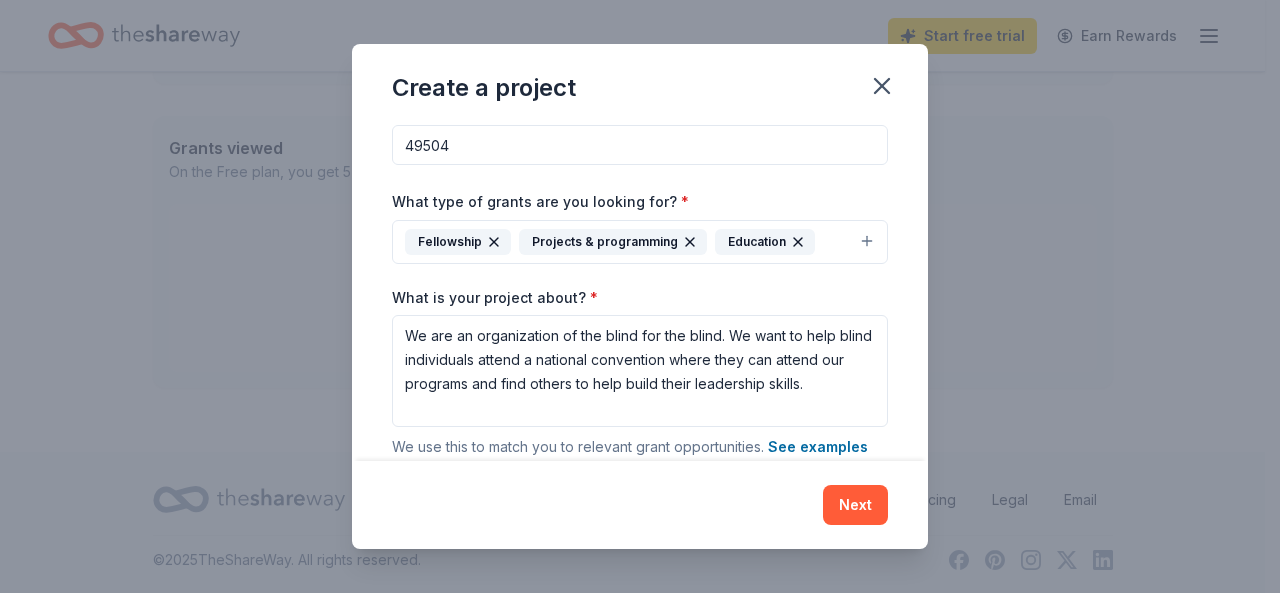 click on "Fellowship" at bounding box center (458, 242) 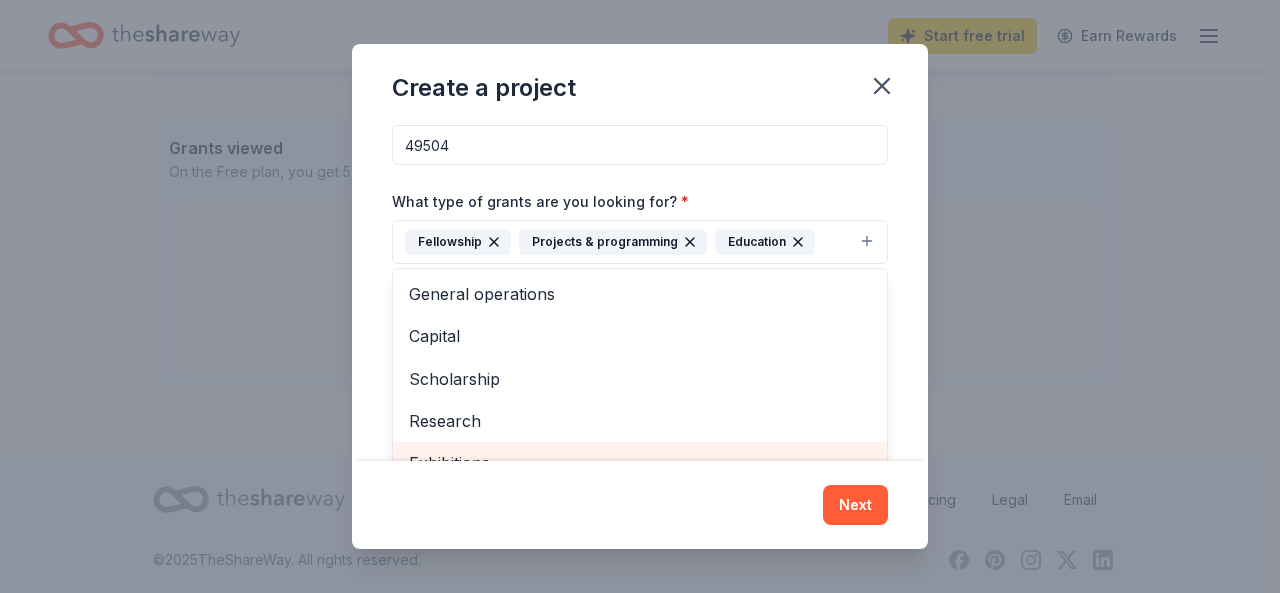 scroll, scrollTop: 144, scrollLeft: 0, axis: vertical 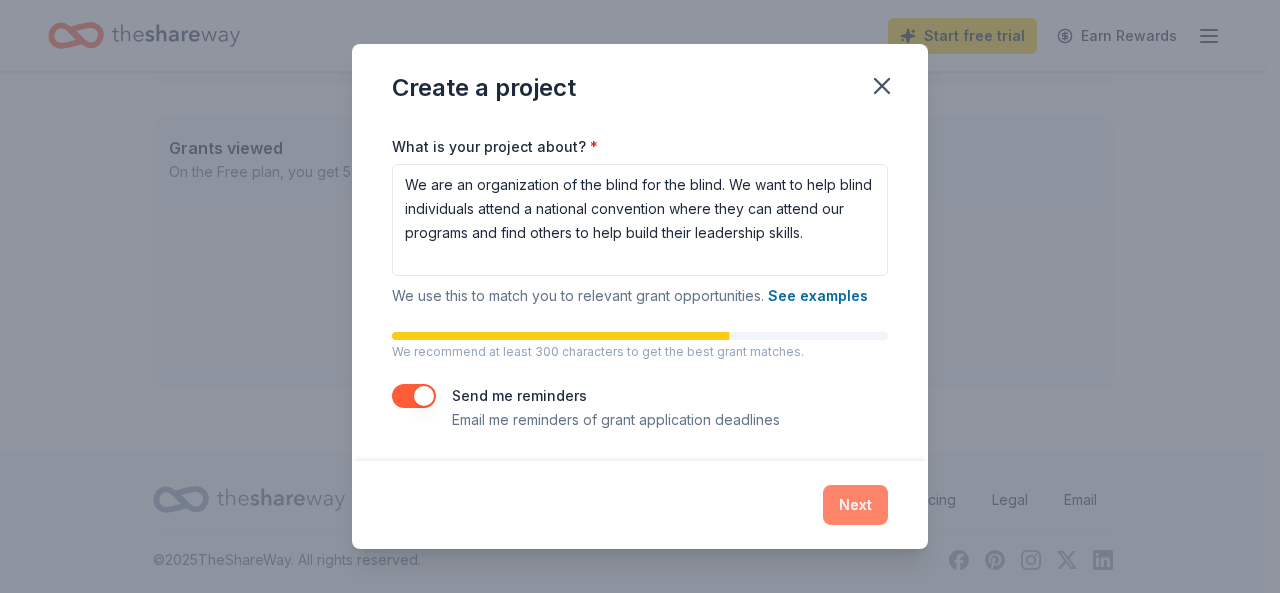click on "Next" at bounding box center [855, 505] 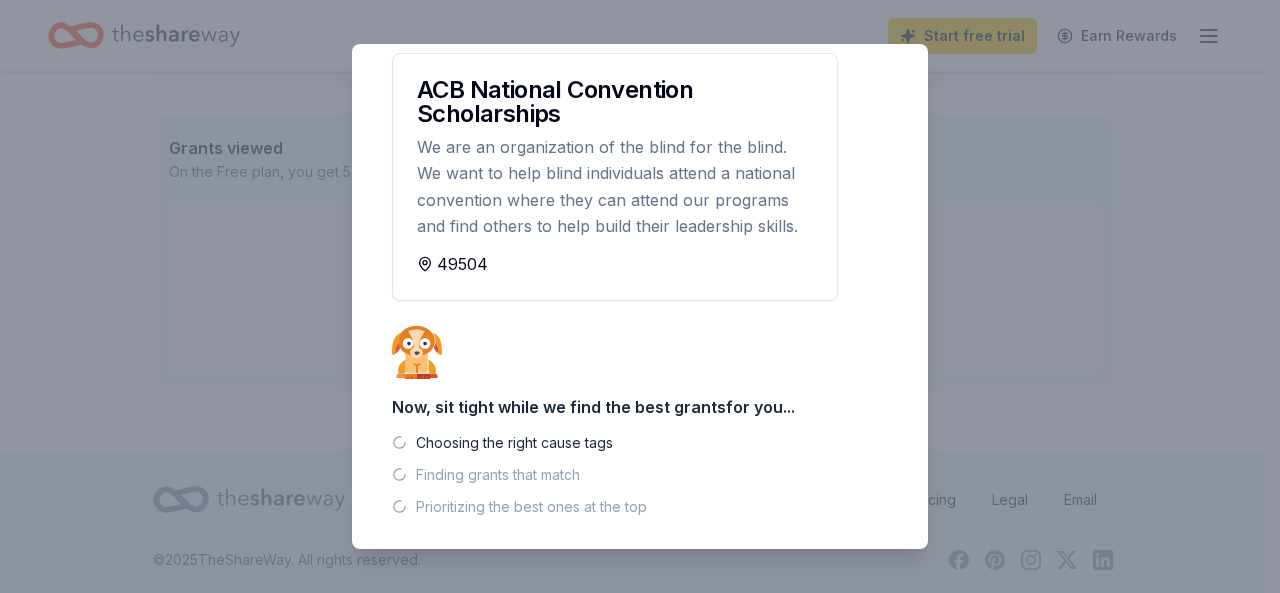 scroll, scrollTop: 76, scrollLeft: 0, axis: vertical 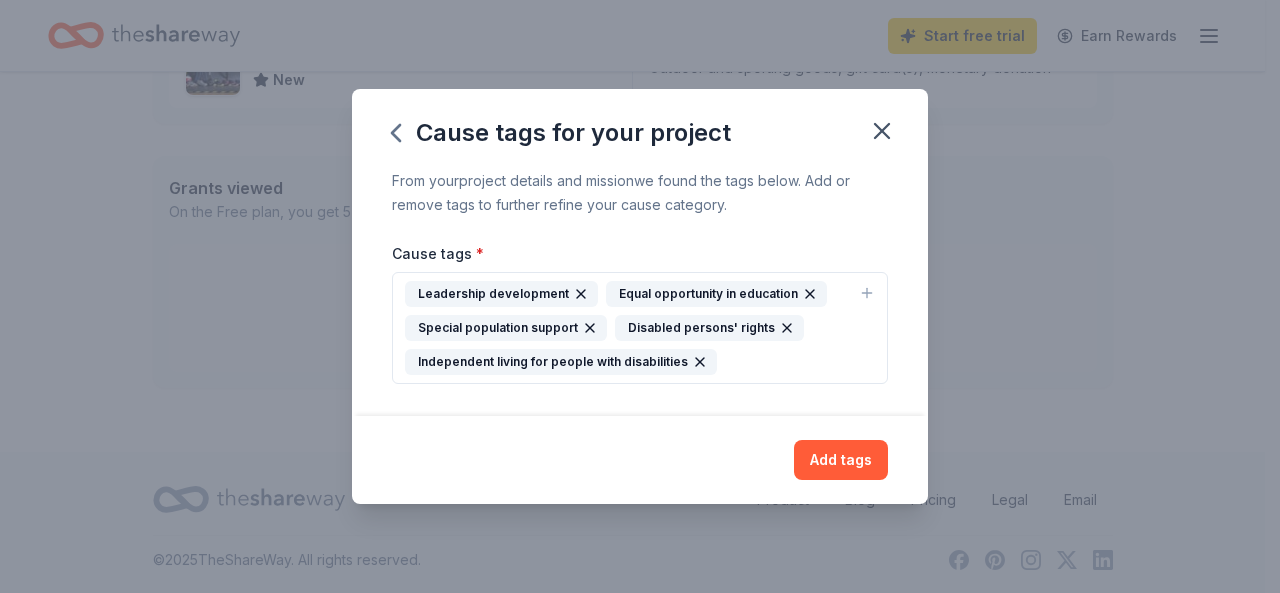 click on "Leadership development" at bounding box center [501, 294] 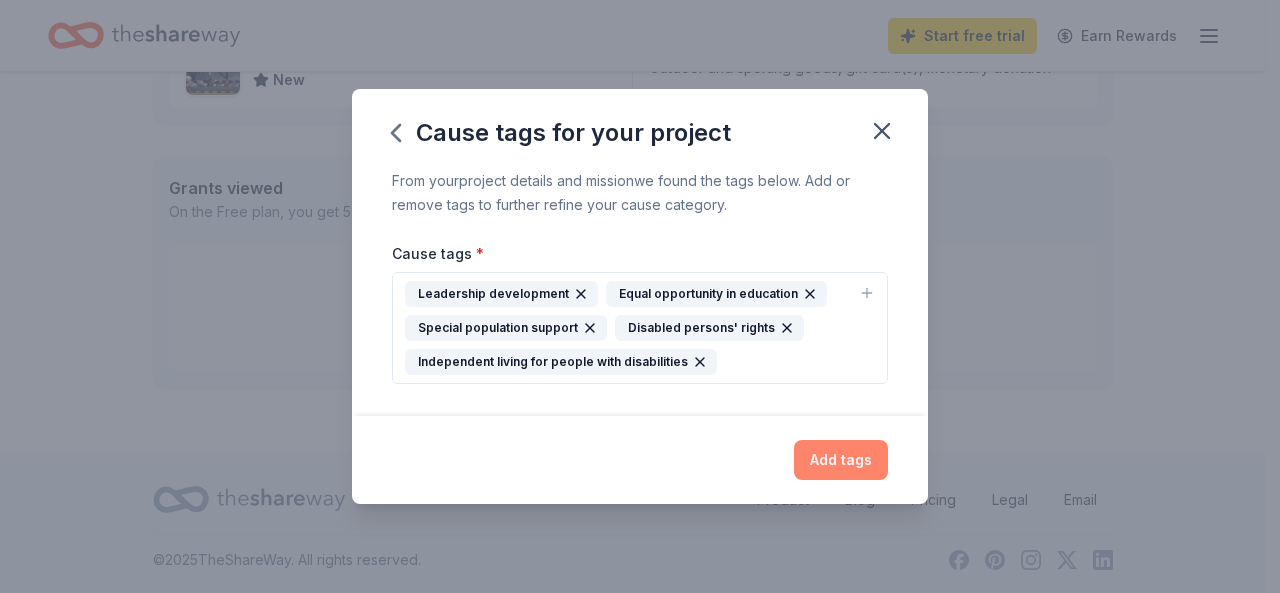 click on "Add tags" at bounding box center [841, 460] 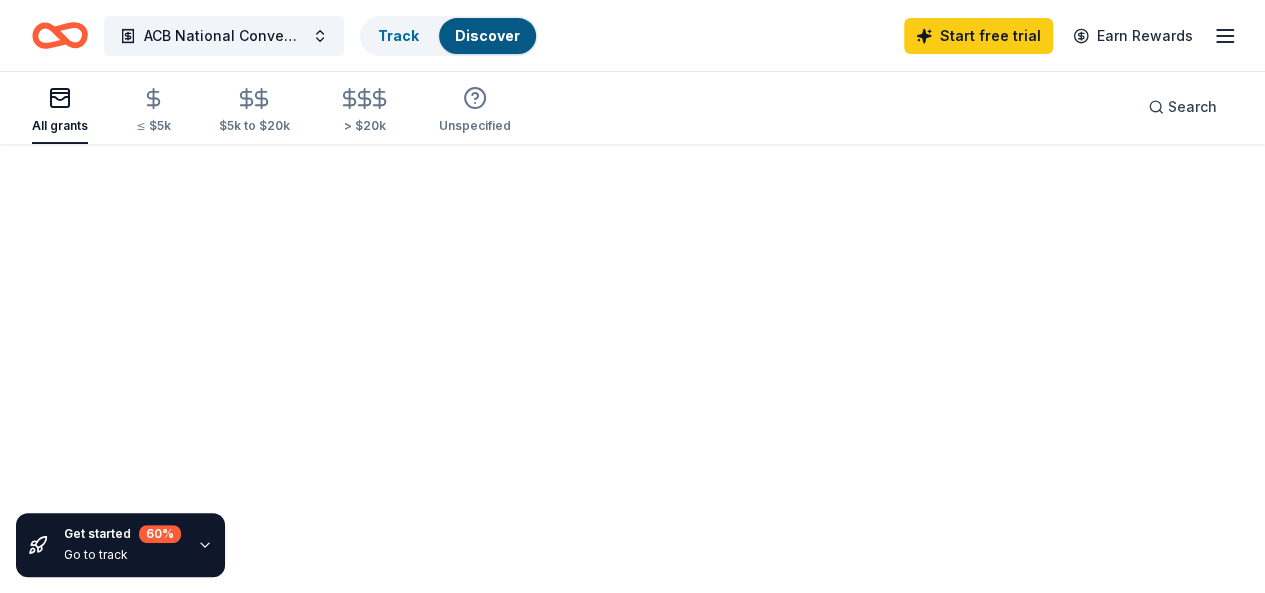 scroll, scrollTop: 0, scrollLeft: 0, axis: both 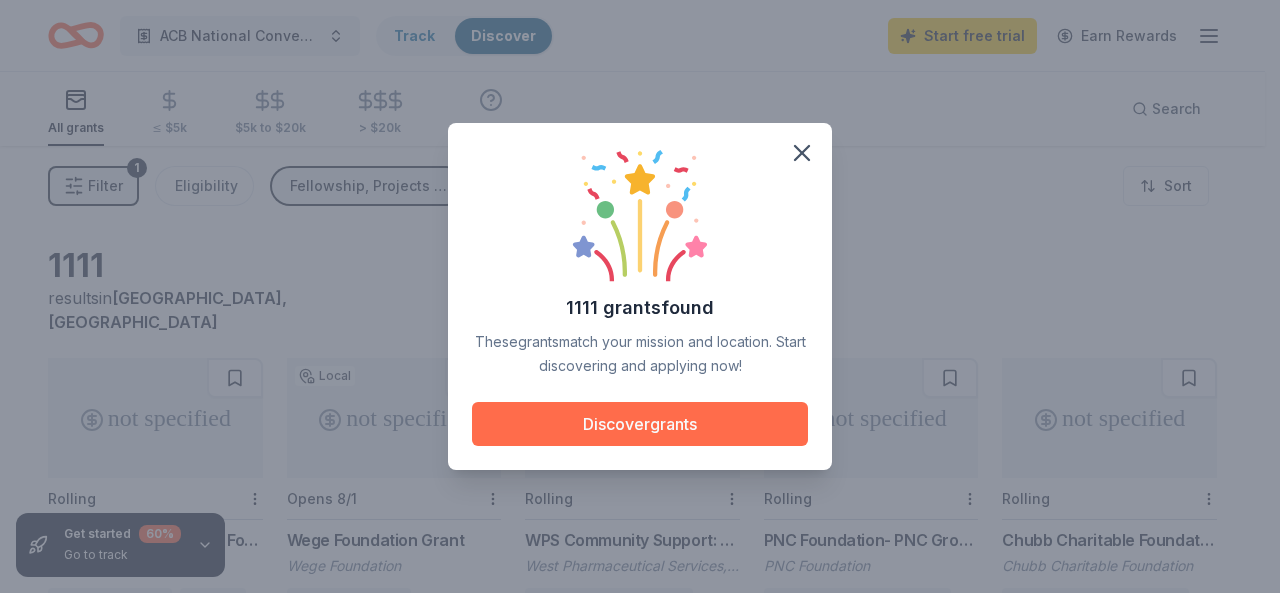 click on "Discover  grants" at bounding box center (640, 424) 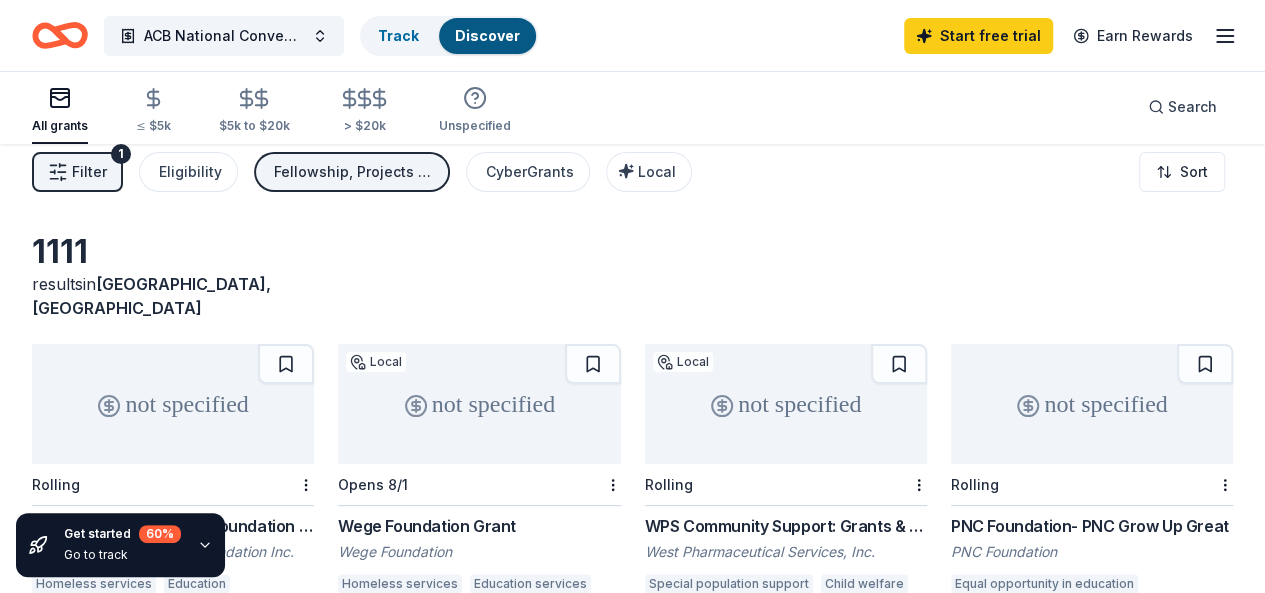 scroll, scrollTop: 0, scrollLeft: 0, axis: both 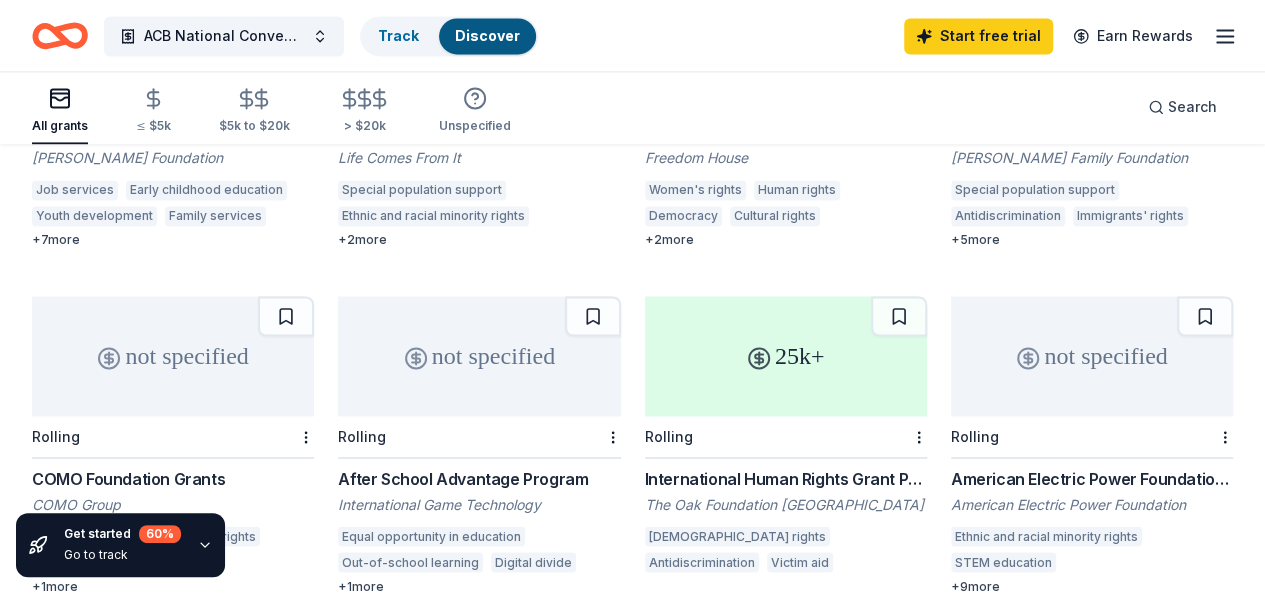 click on "Discover" at bounding box center [487, 35] 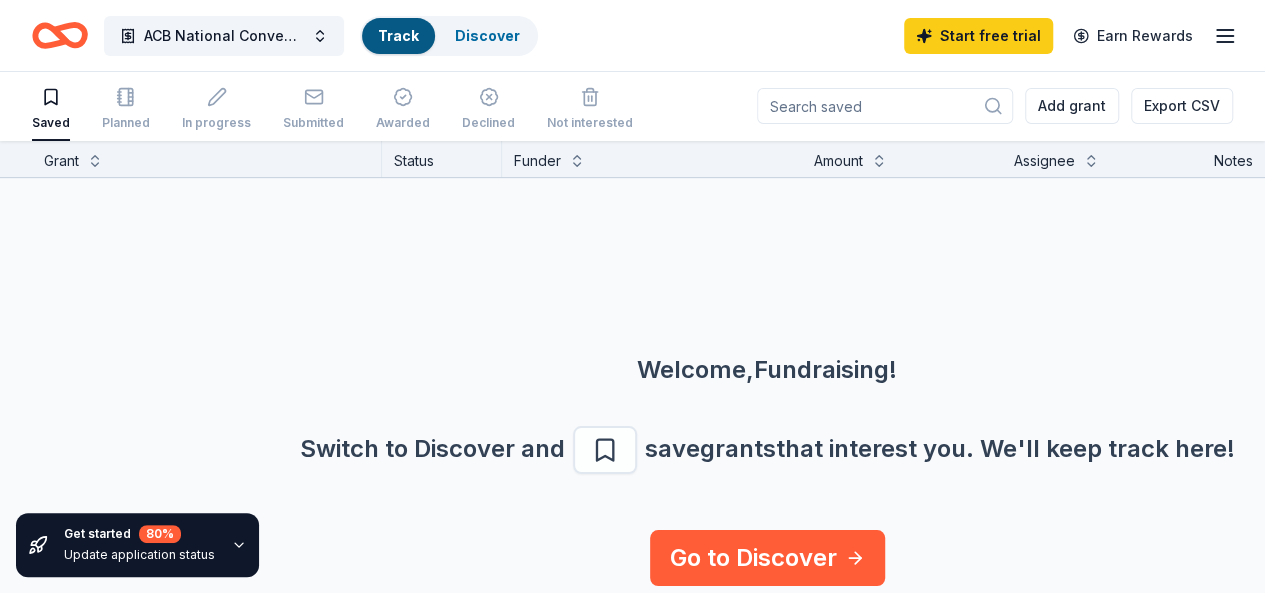 scroll, scrollTop: 0, scrollLeft: 0, axis: both 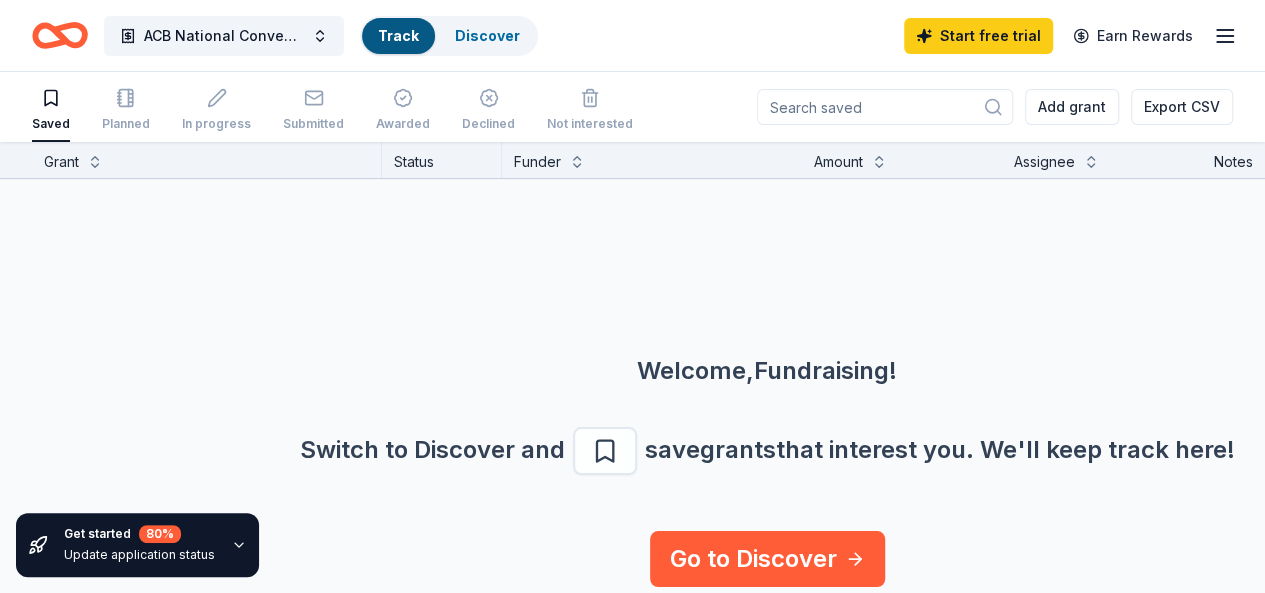 type 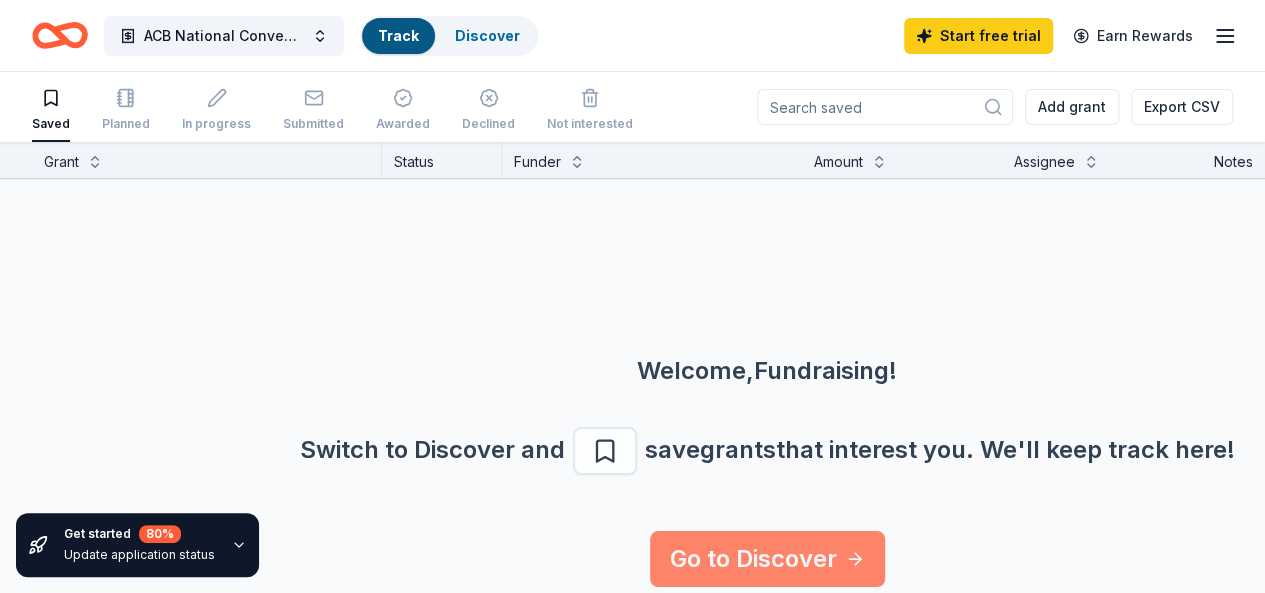 scroll, scrollTop: 7, scrollLeft: 0, axis: vertical 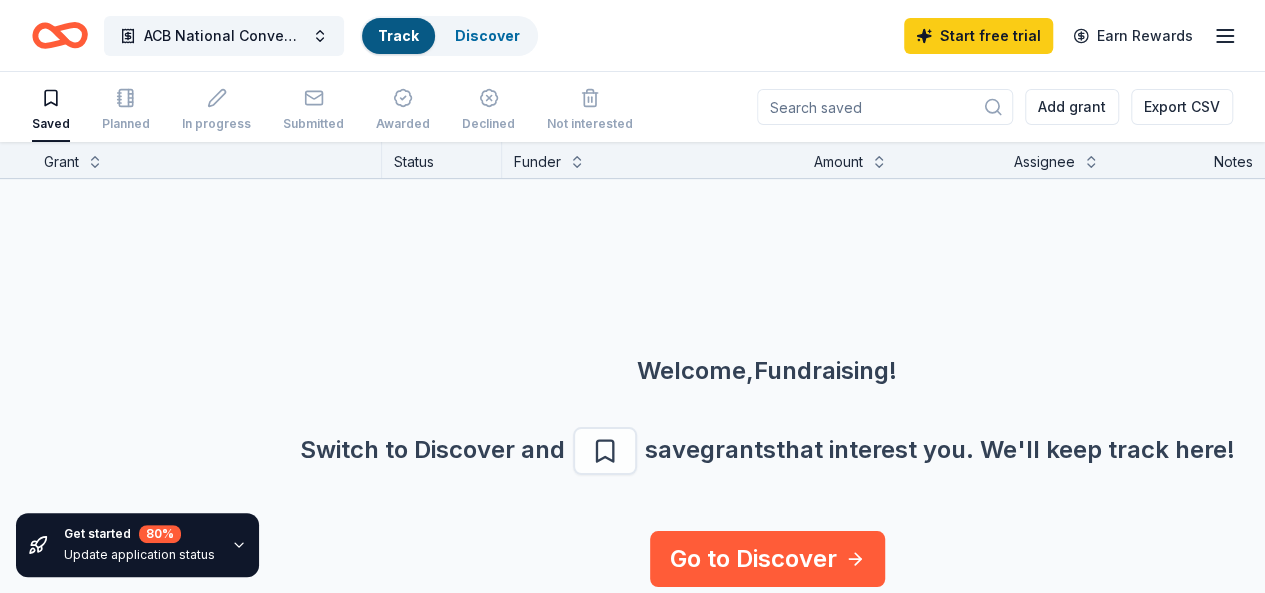 type 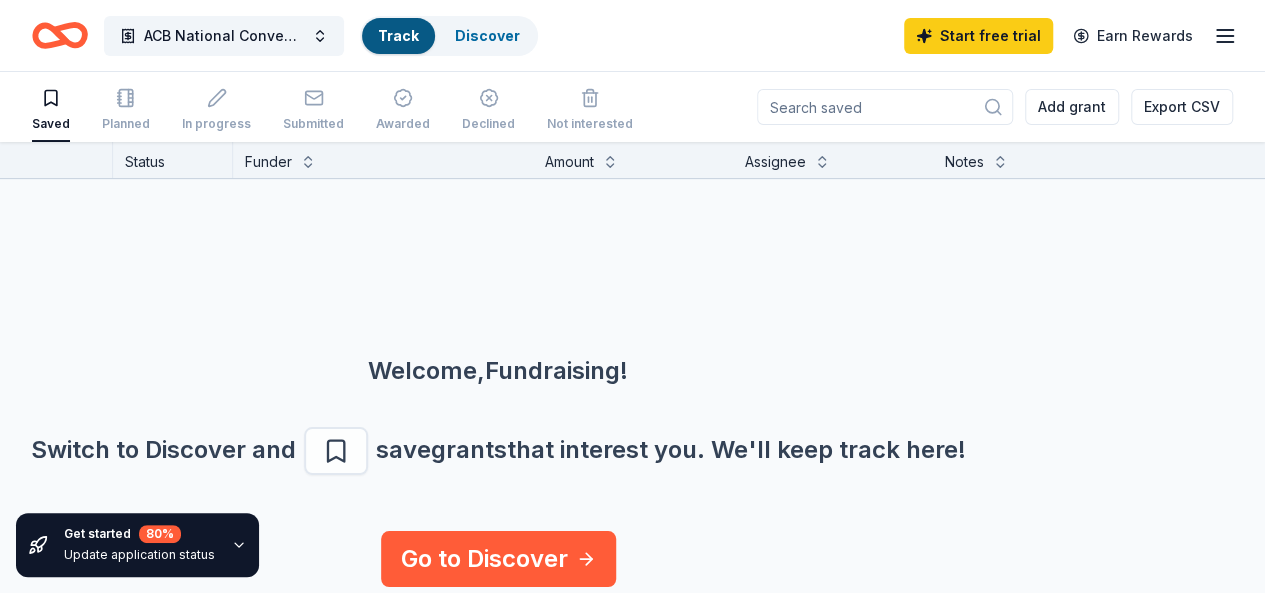 scroll, scrollTop: 0, scrollLeft: 316, axis: horizontal 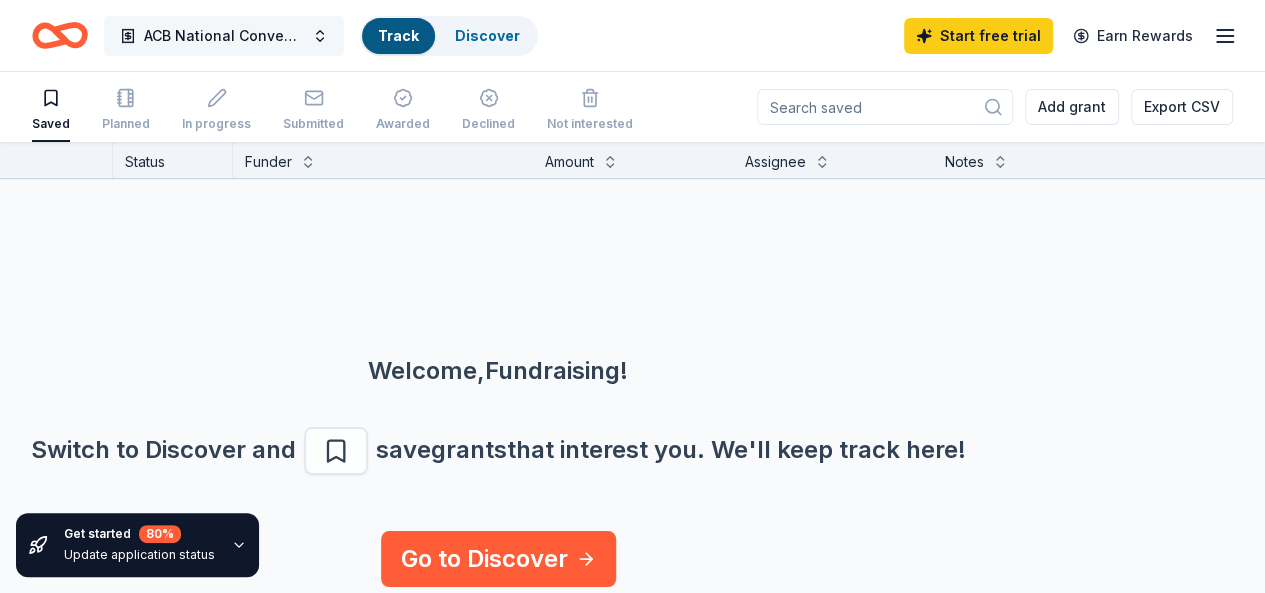 click on "ACB National Convention Scholarships" at bounding box center [224, 36] 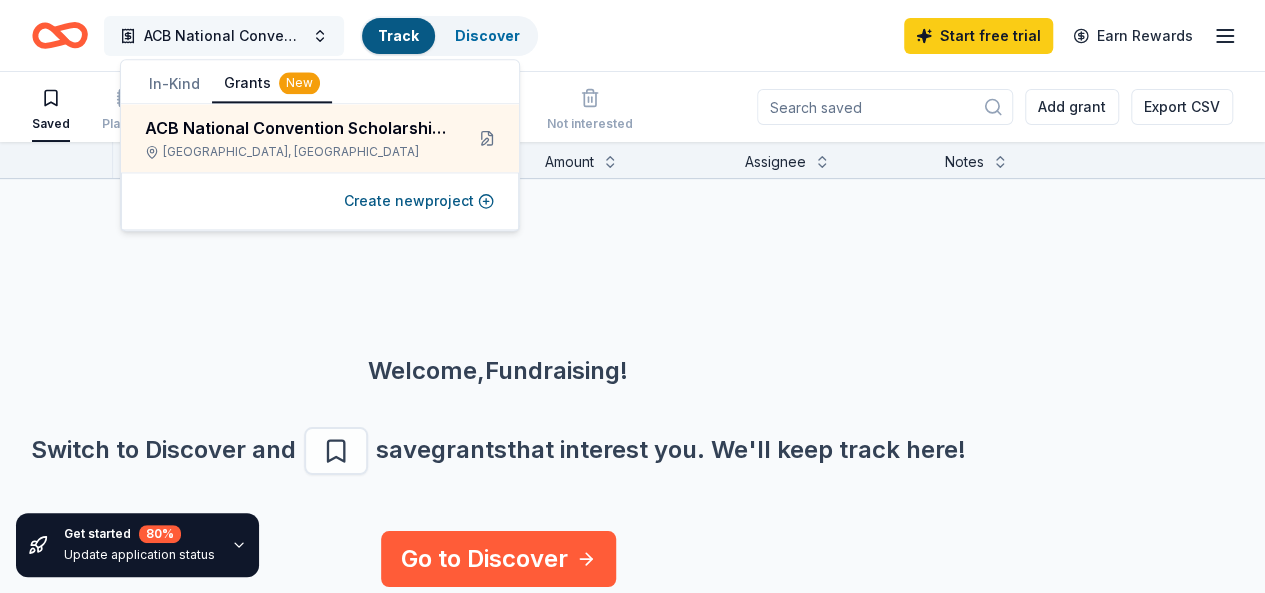 type 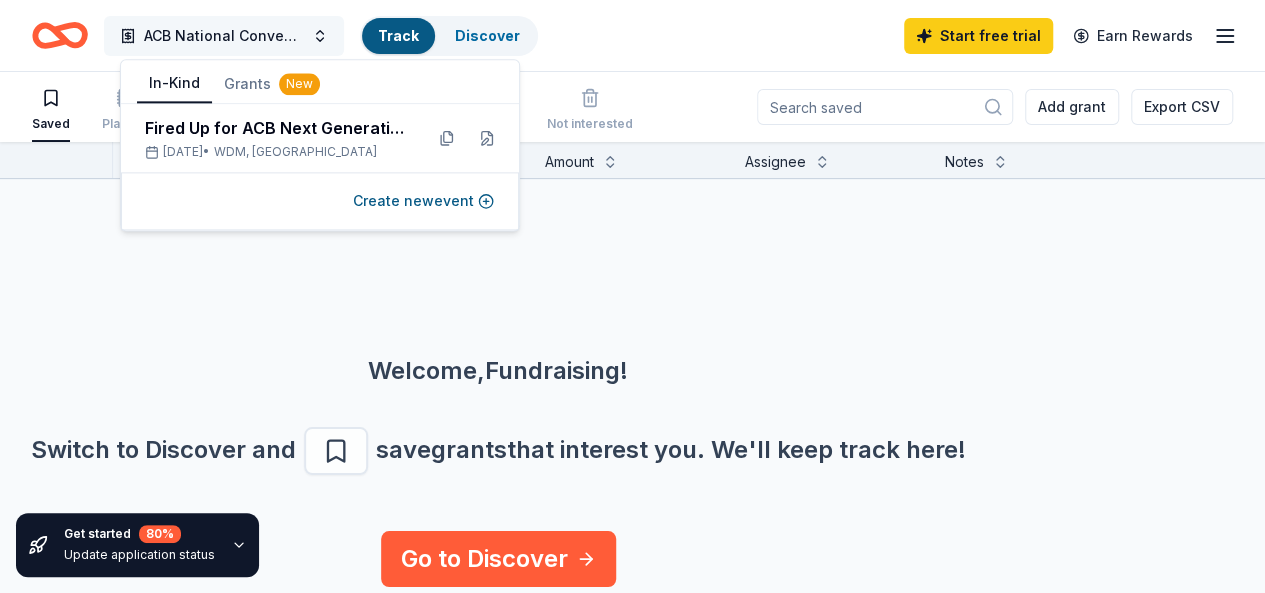 scroll, scrollTop: 0, scrollLeft: 0, axis: both 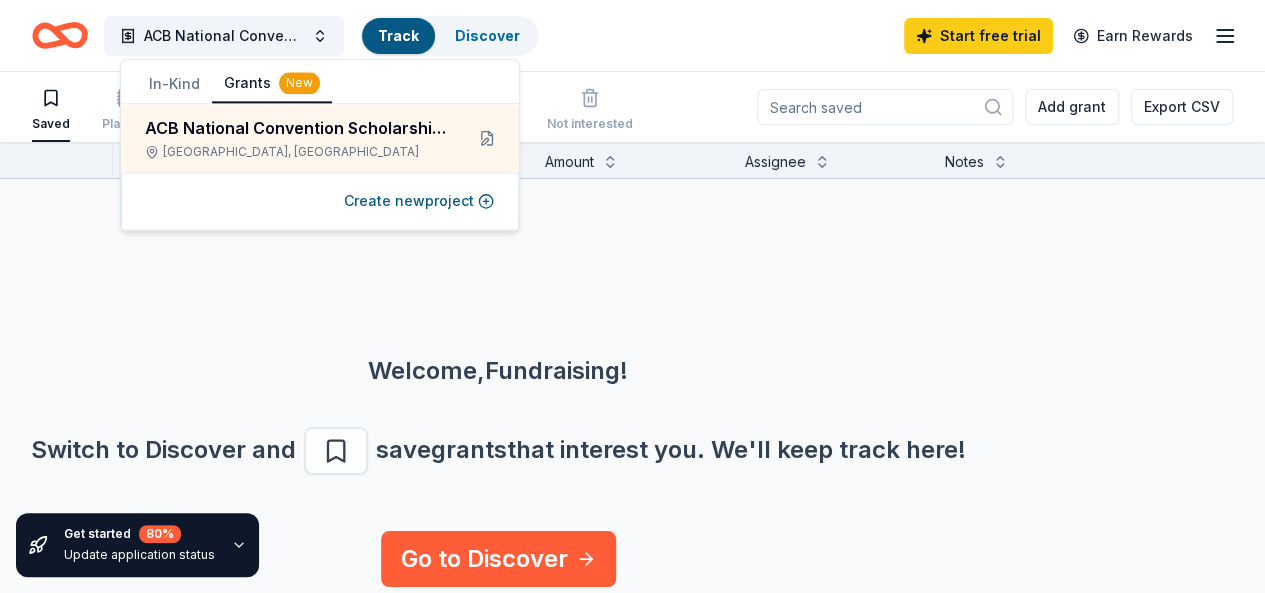click on "Grants New" at bounding box center (272, 84) 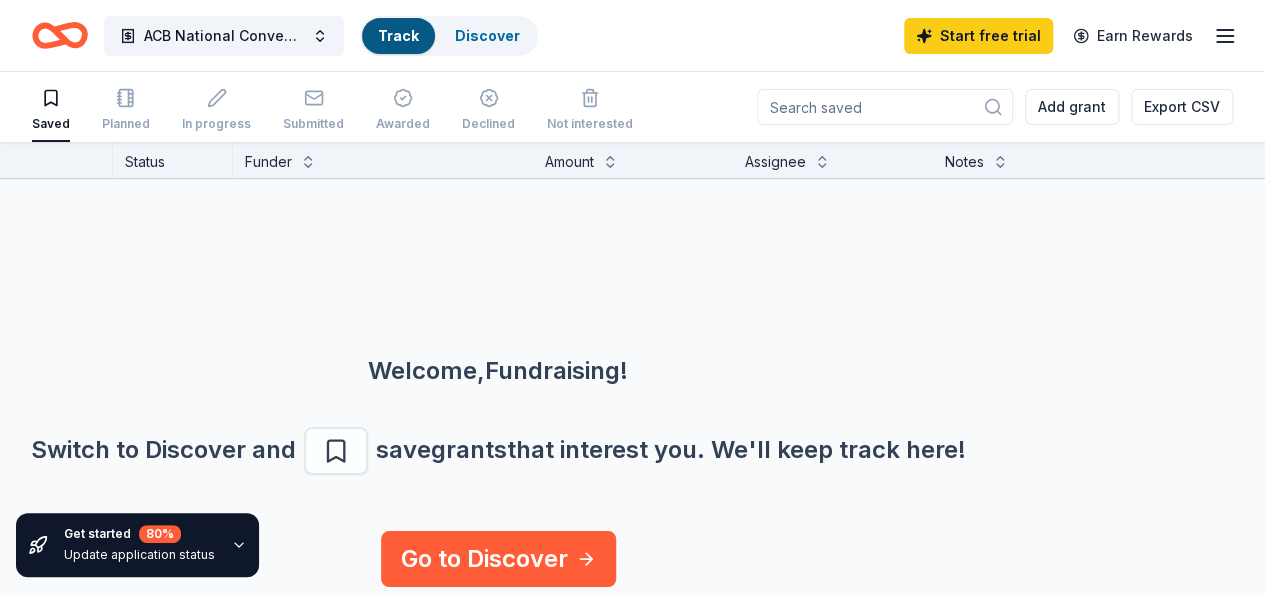scroll, scrollTop: 0, scrollLeft: 316, axis: horizontal 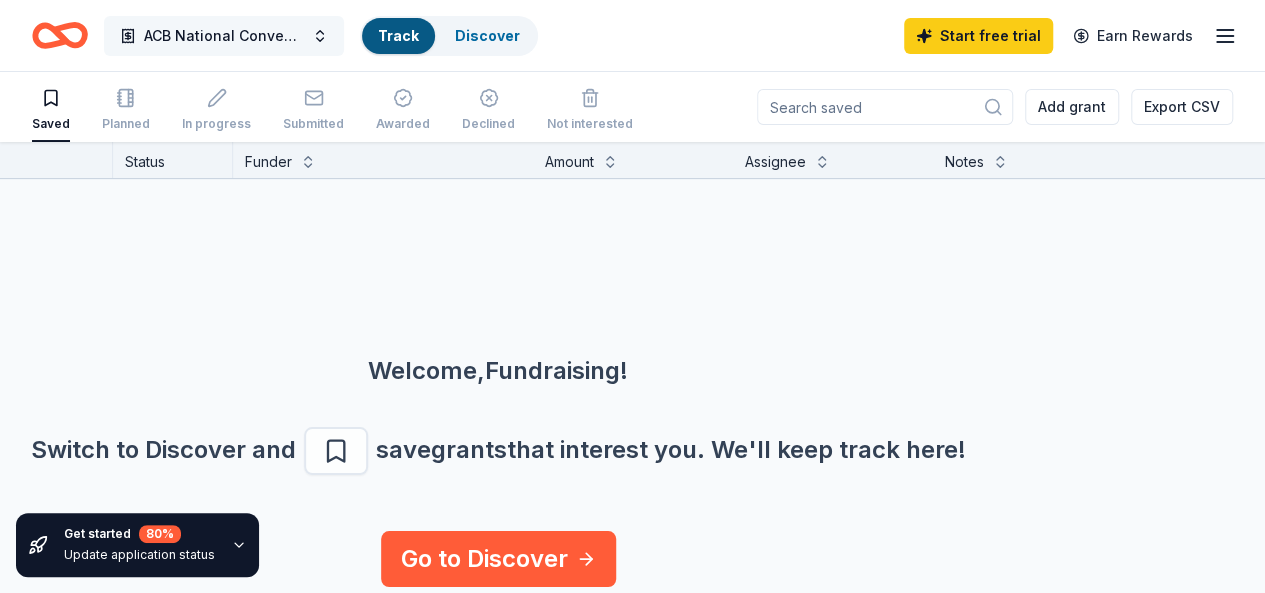 click on "ACB National Convention Scholarships" at bounding box center [224, 36] 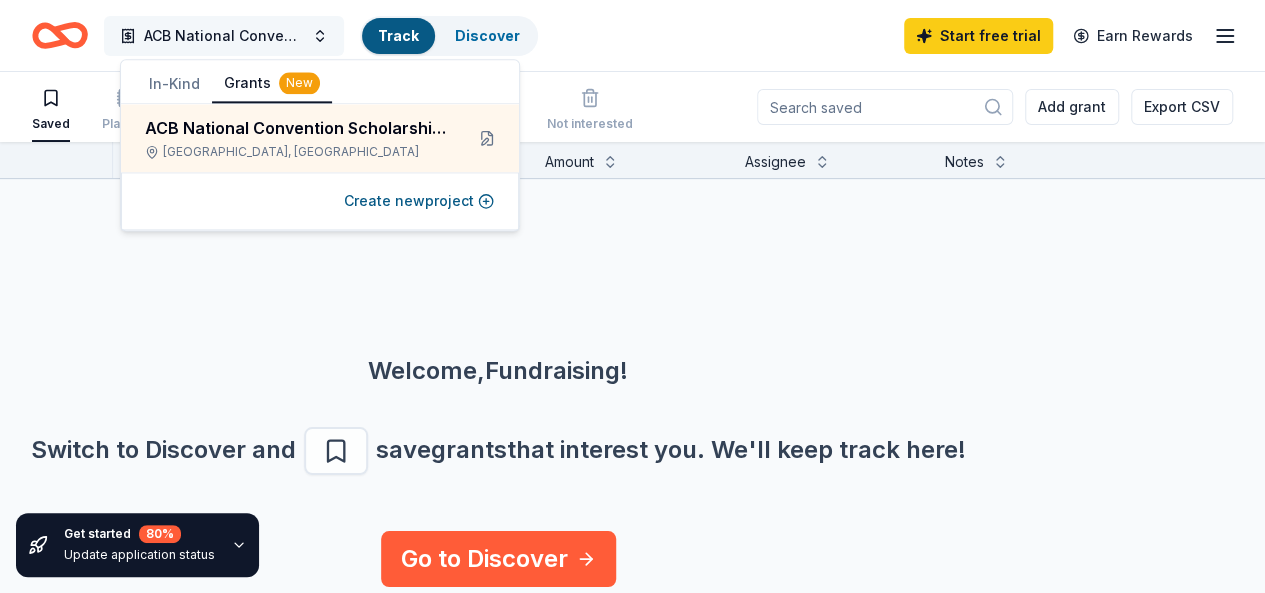 click on "ACB National Convention Scholarships" at bounding box center [224, 36] 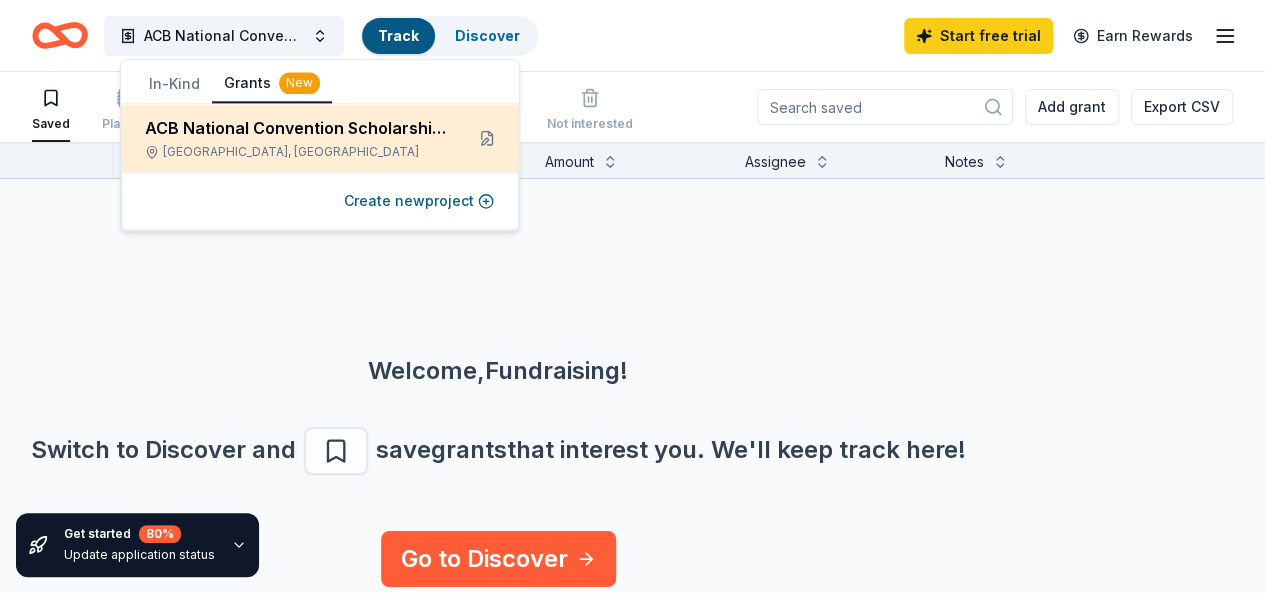 click on "ACB National Convention Scholarships" at bounding box center (296, 128) 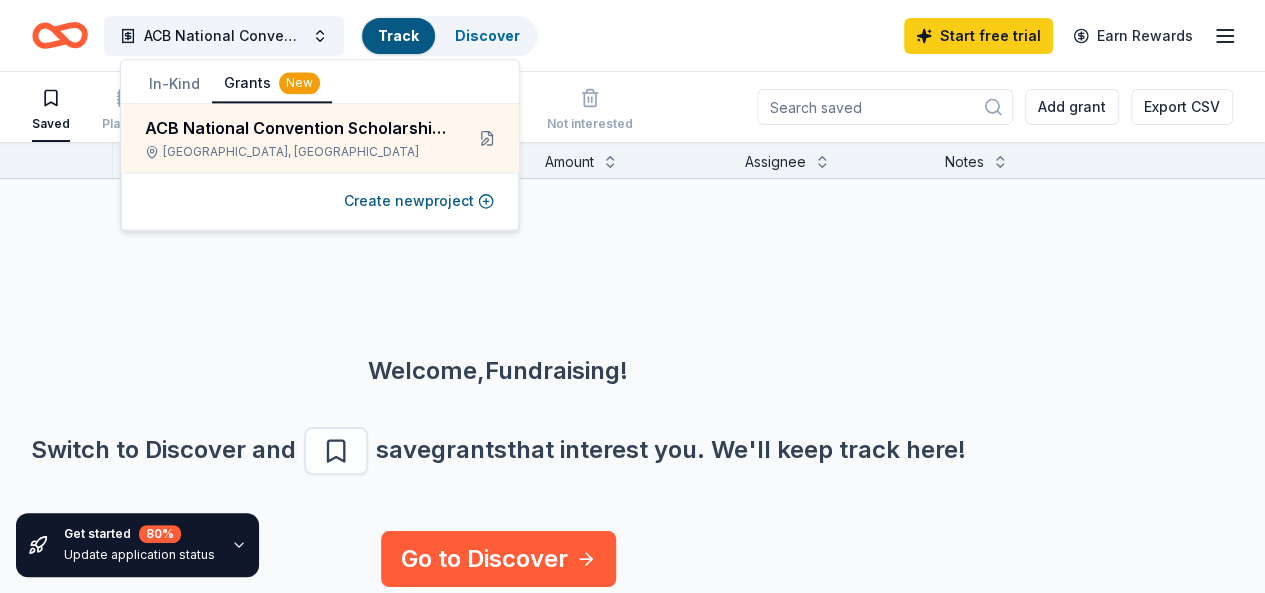 click on "New" at bounding box center [299, 83] 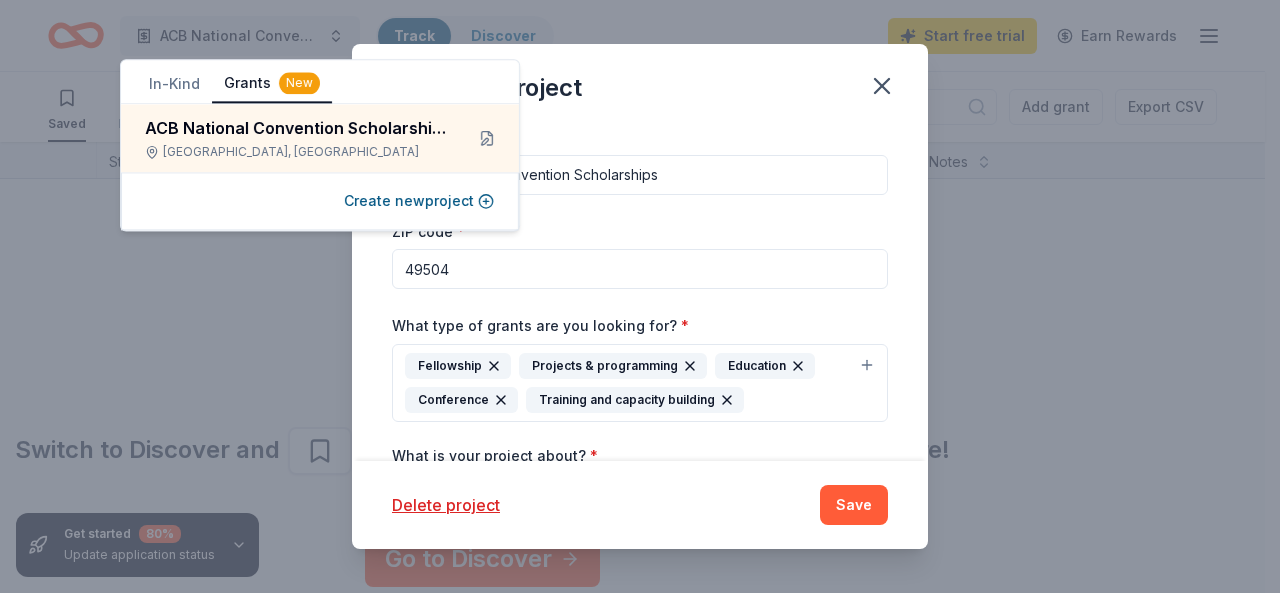 scroll, scrollTop: 0, scrollLeft: 301, axis: horizontal 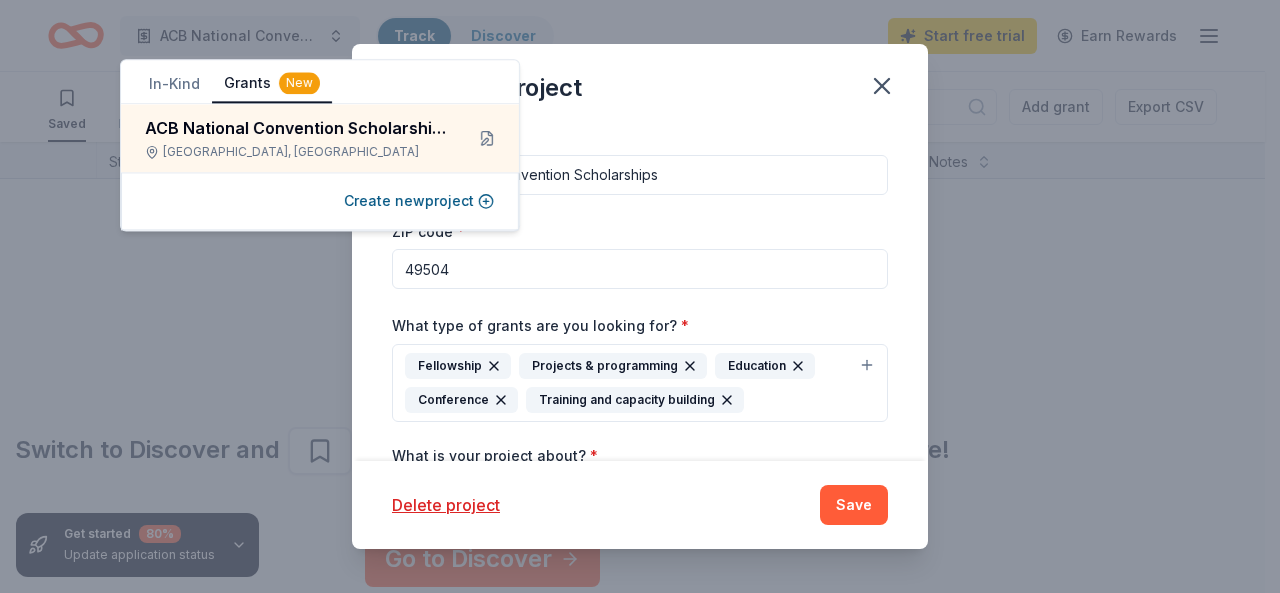 type 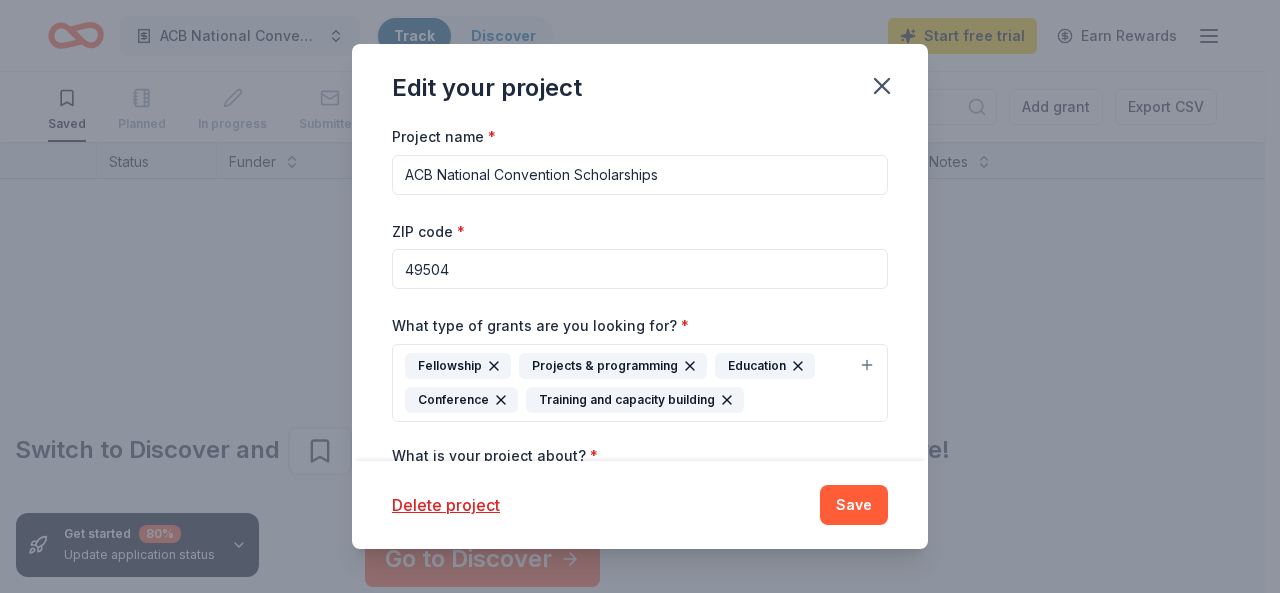 click on "ACB National Convention Scholarships" at bounding box center [640, 175] 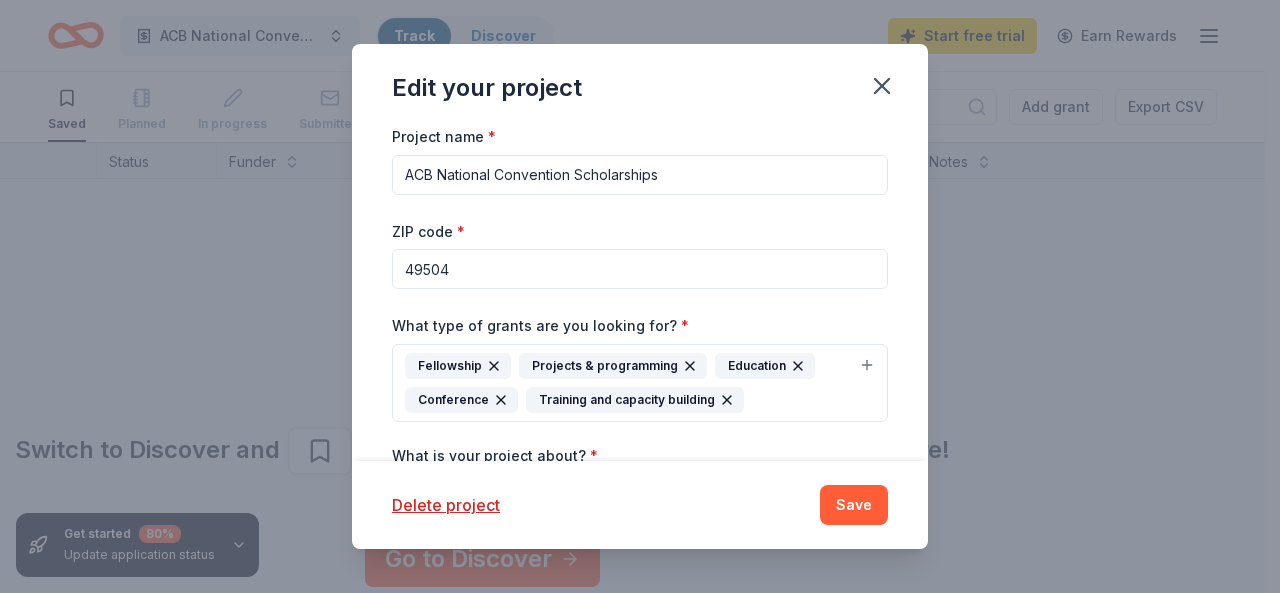 type 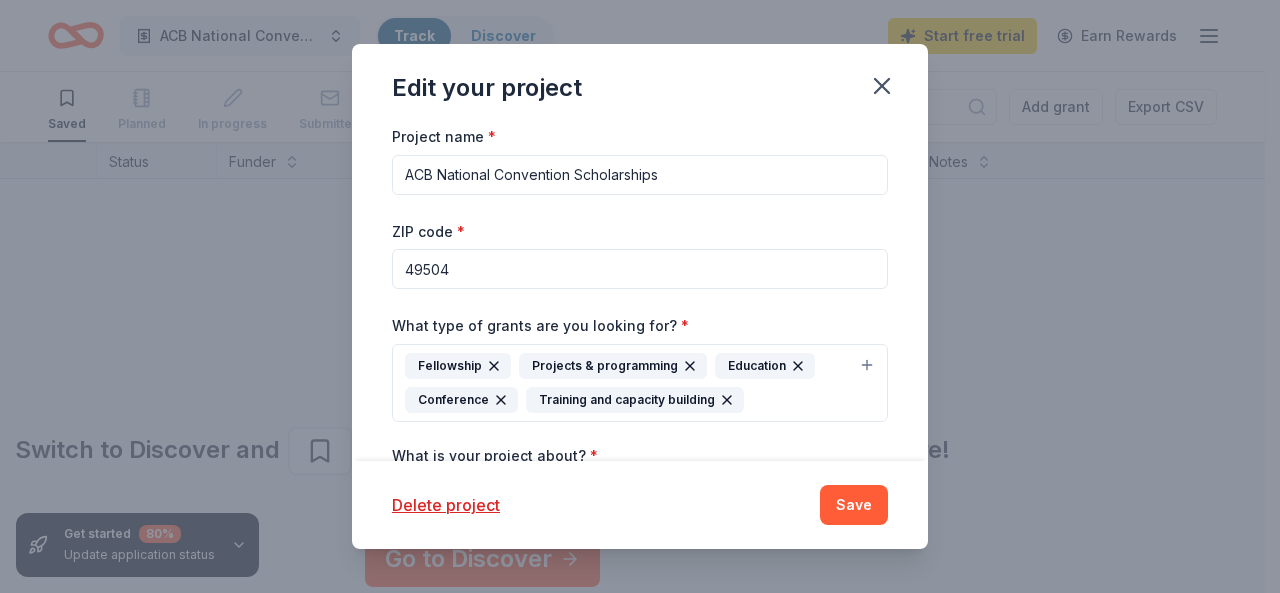 scroll, scrollTop: 198, scrollLeft: 0, axis: vertical 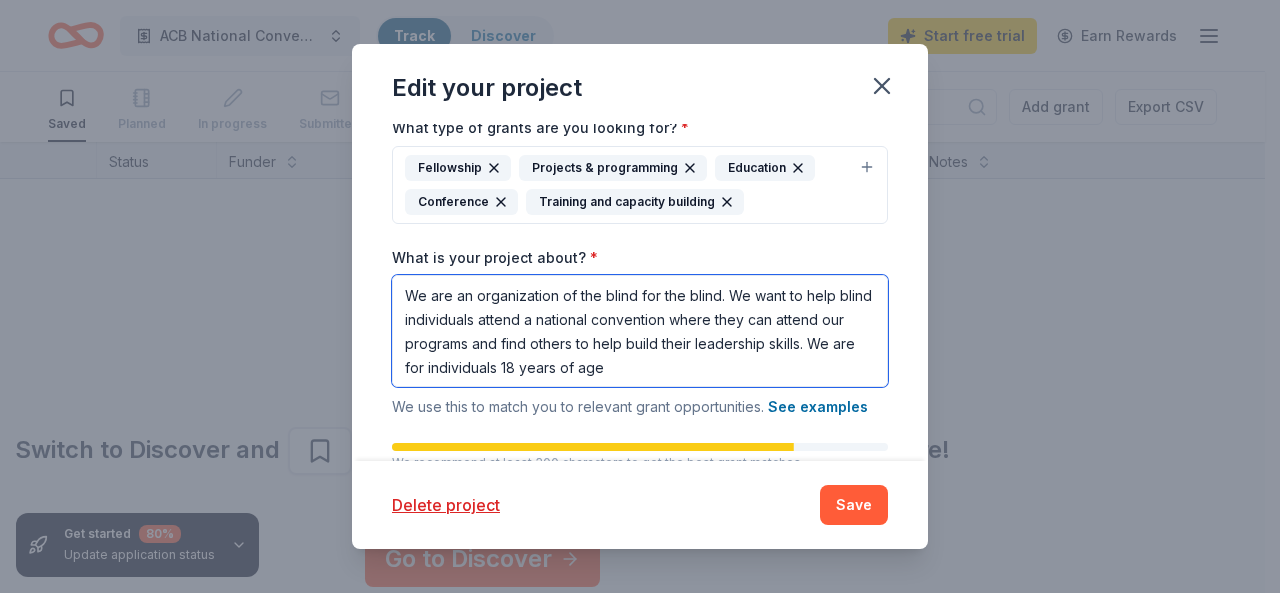 type on "We are an organization of the blind for the blind. We want to help blind individuals attend a national convention where they can attend our programs and find others to help build their leadership skills. We are for individuals 18 years of age" 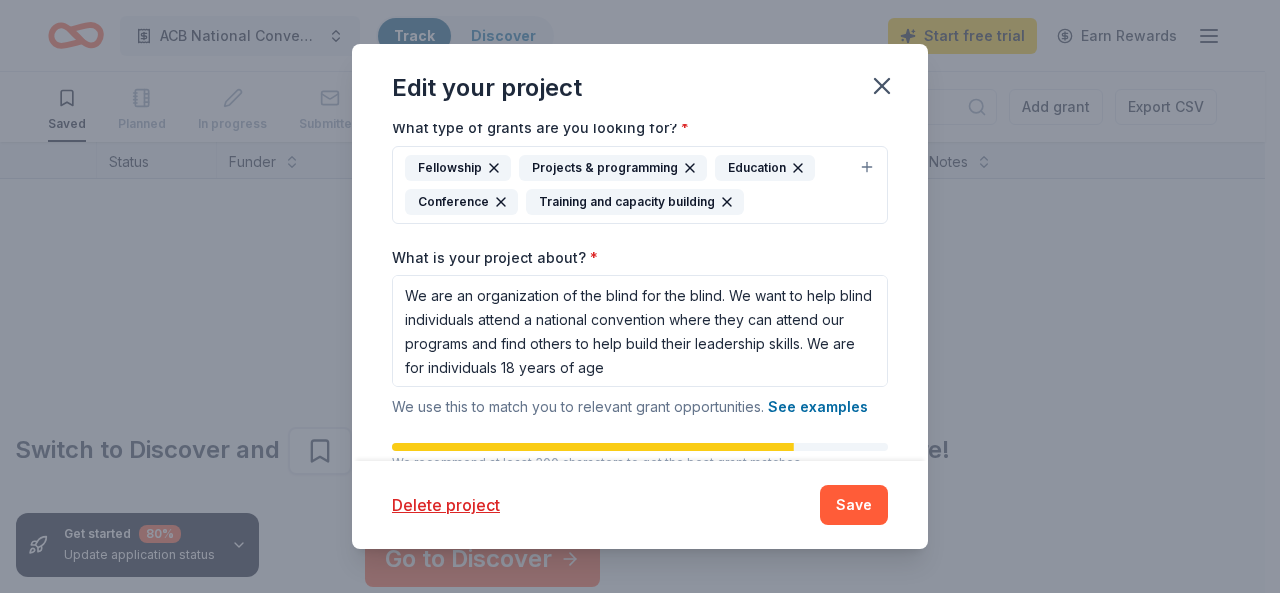 type 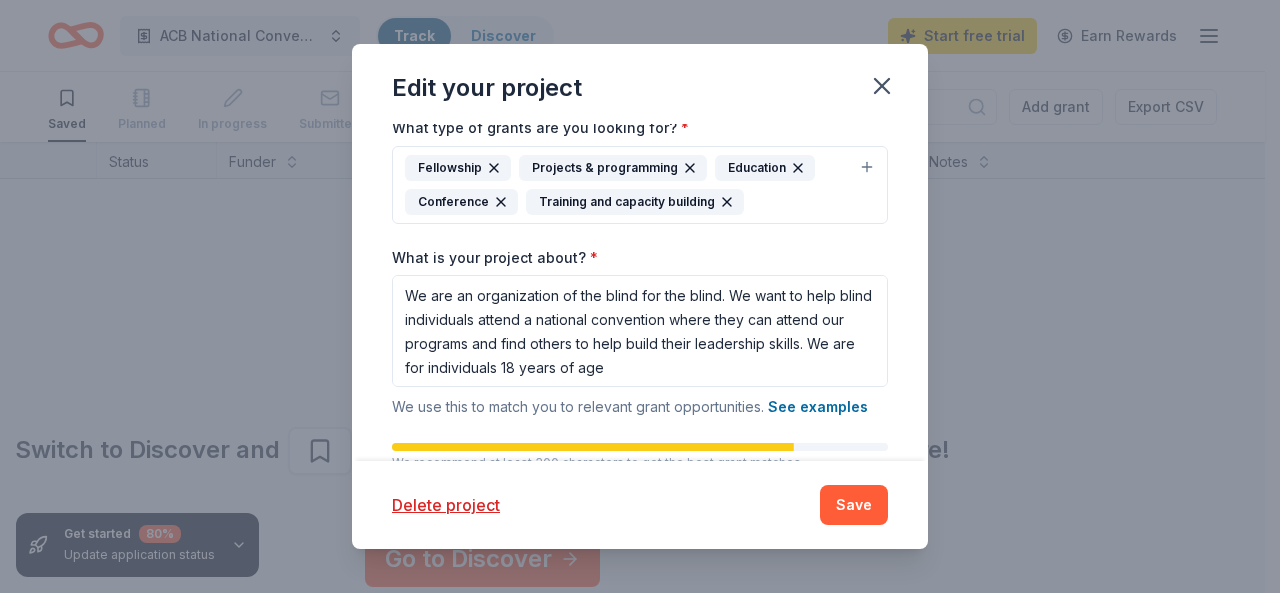 type 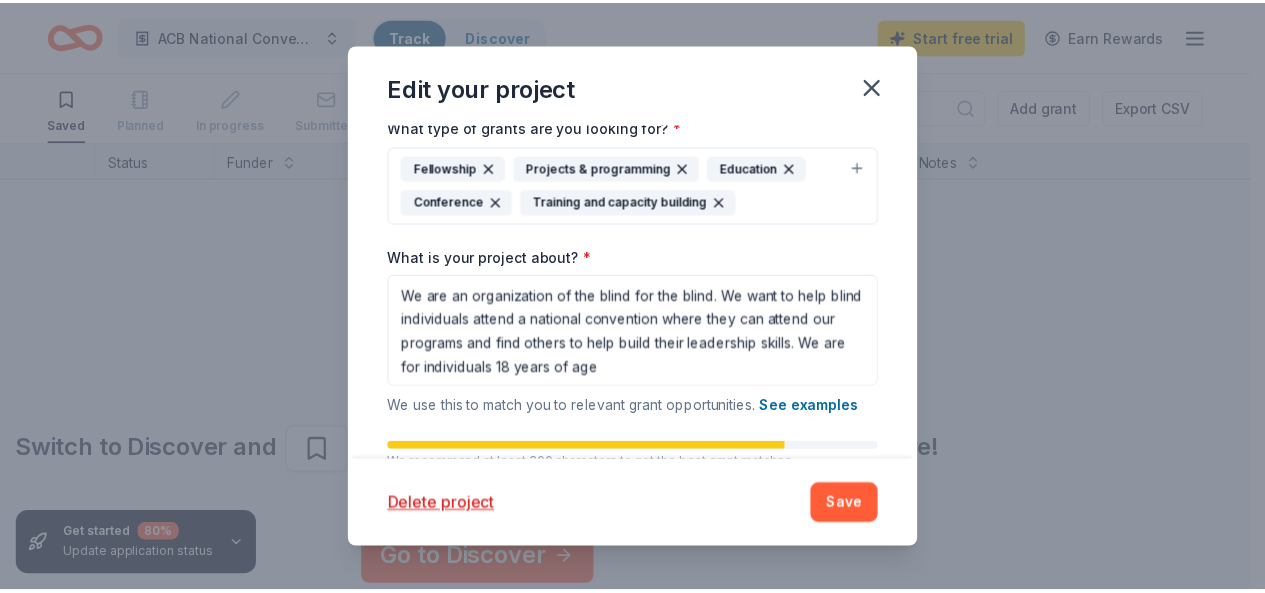 scroll, scrollTop: 472, scrollLeft: 0, axis: vertical 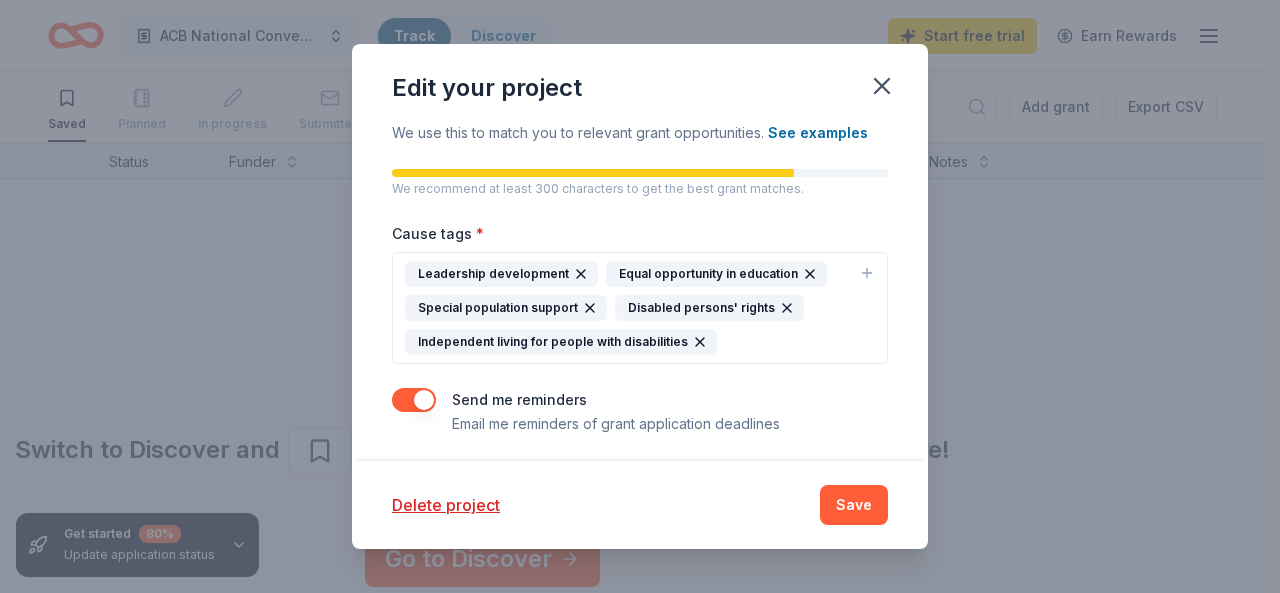 type 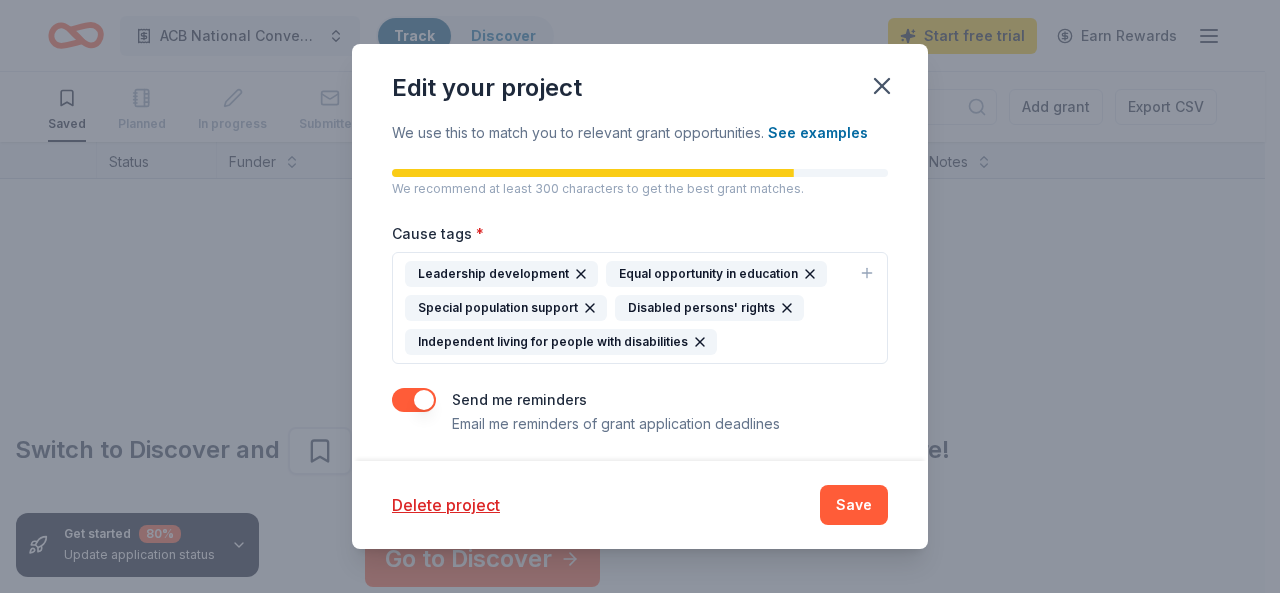 click on "Save" at bounding box center (854, 505) 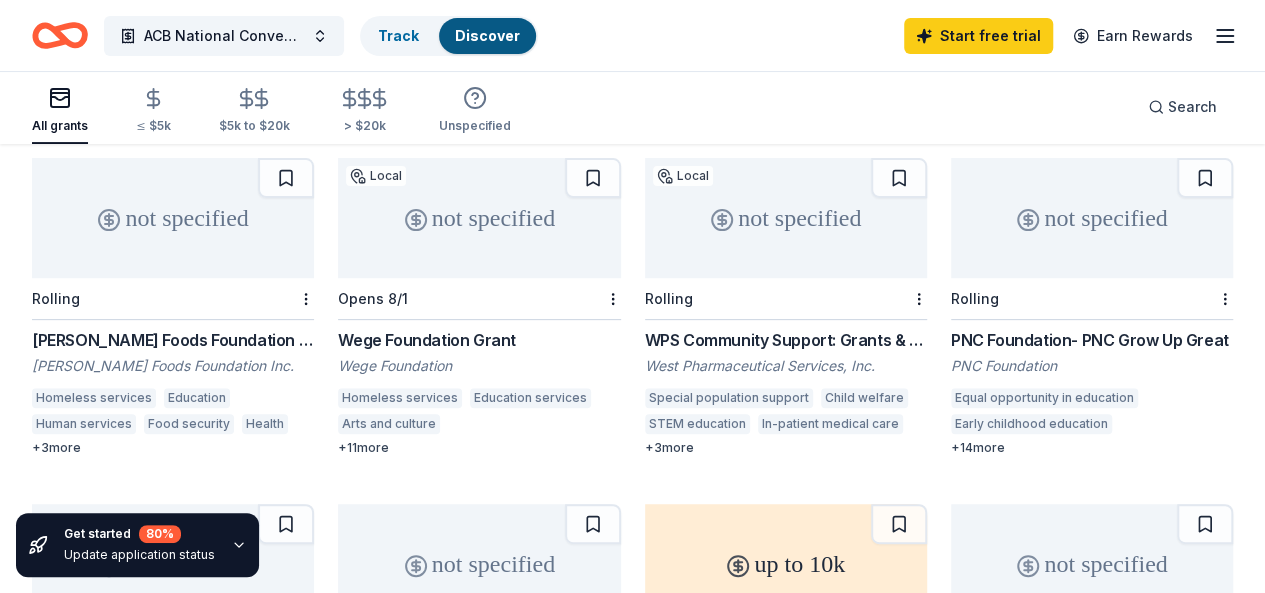 scroll, scrollTop: 300, scrollLeft: 0, axis: vertical 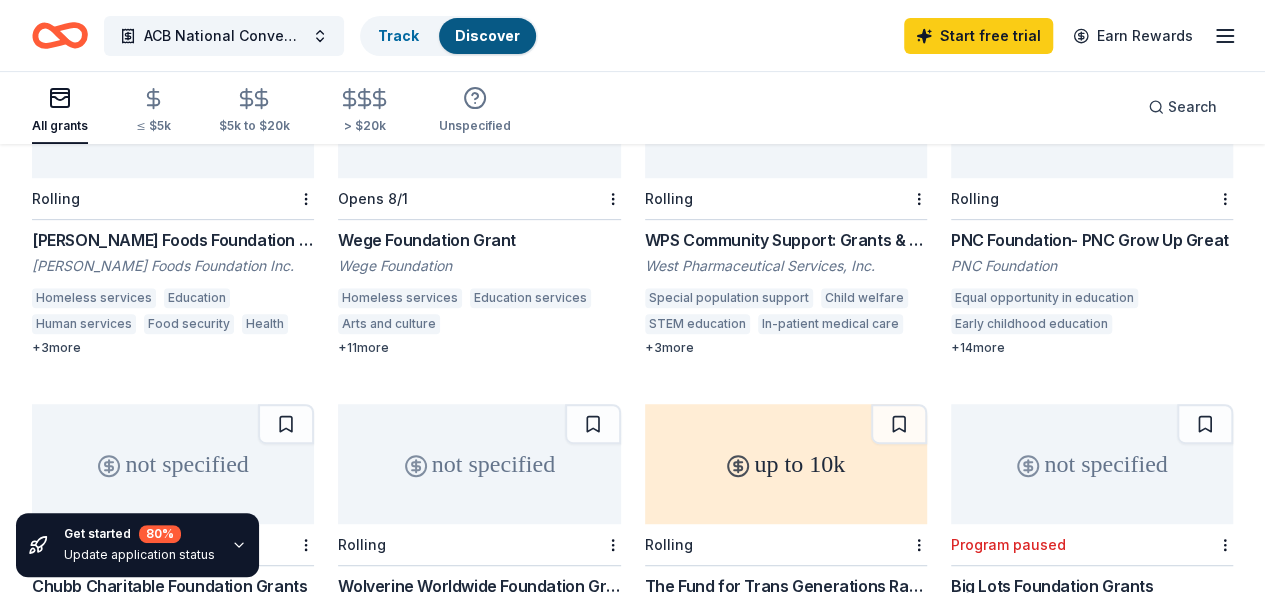 click on "+  3  more" at bounding box center [786, 348] 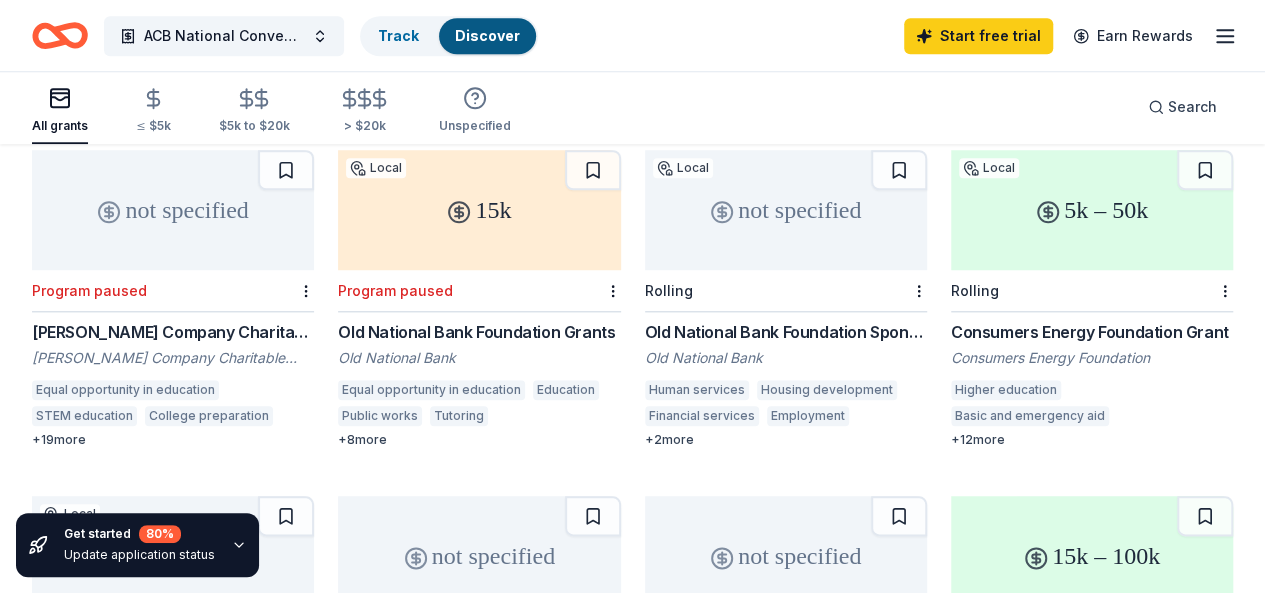 scroll, scrollTop: 1000, scrollLeft: 0, axis: vertical 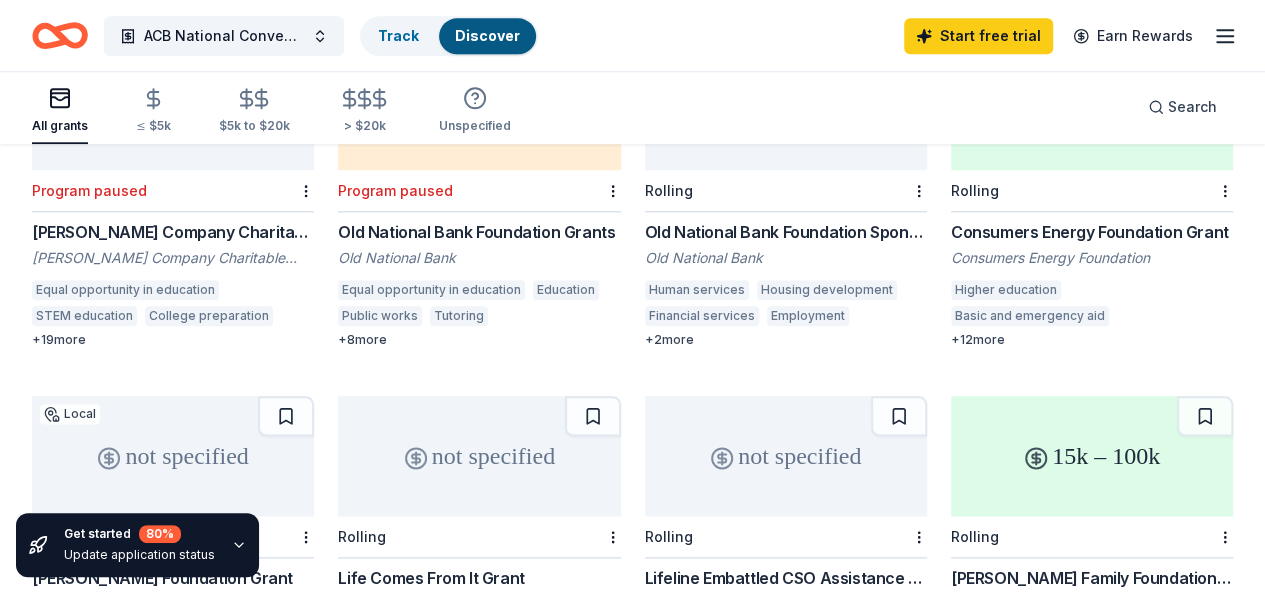 click on "+  2  more" at bounding box center (479, 686) 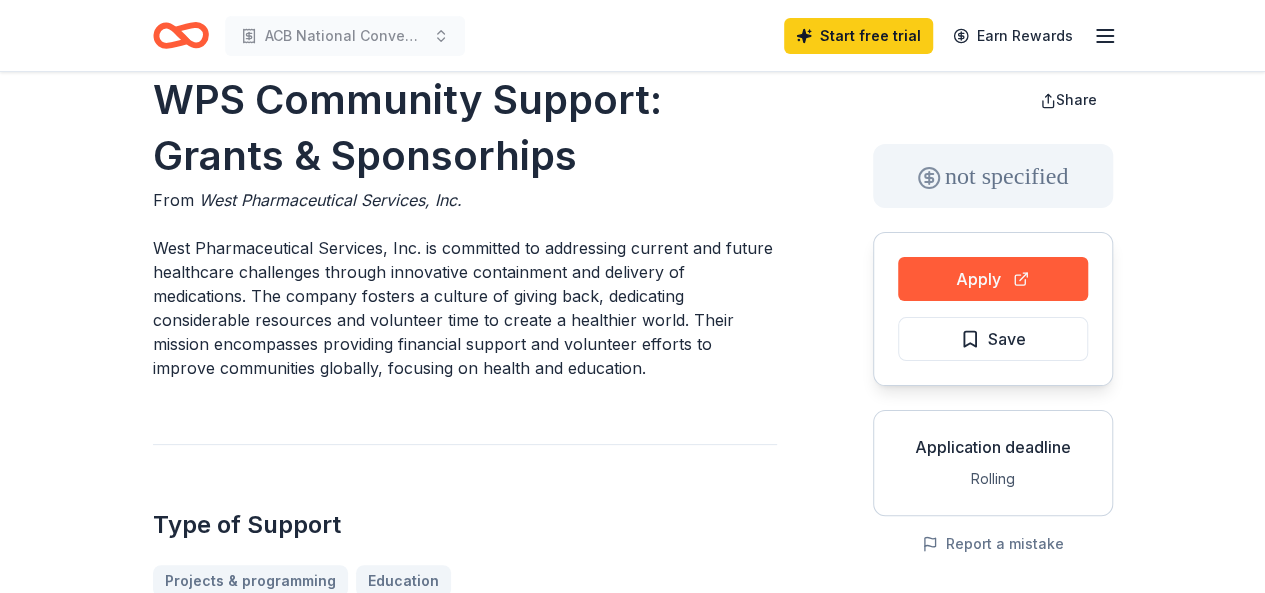 scroll, scrollTop: 0, scrollLeft: 0, axis: both 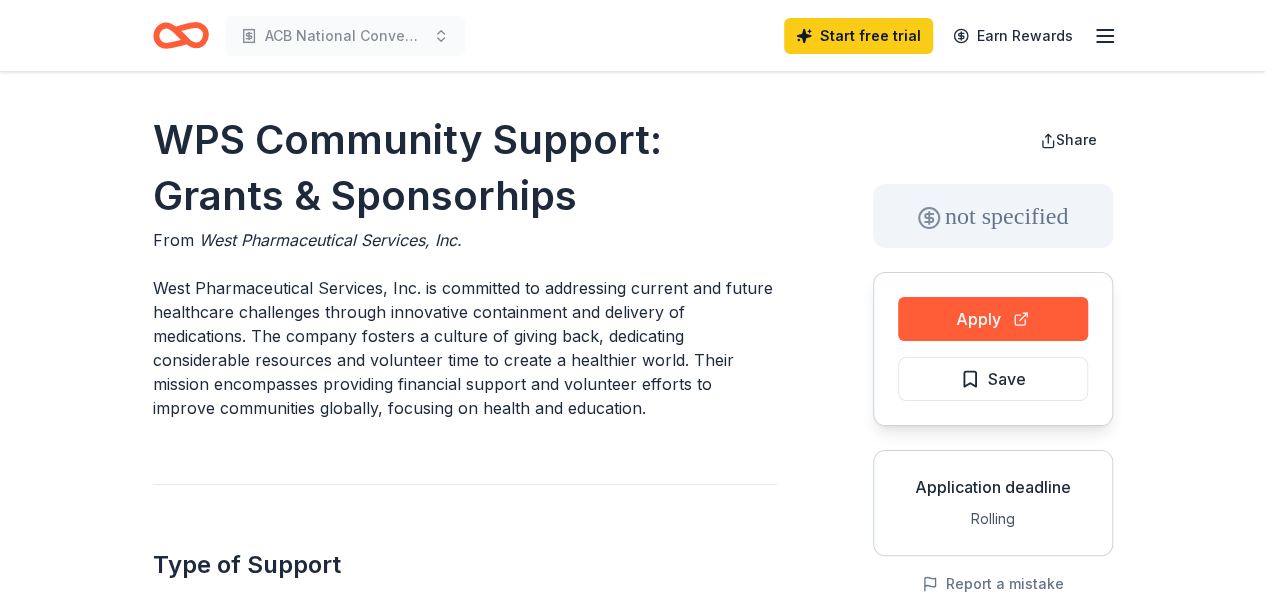 type 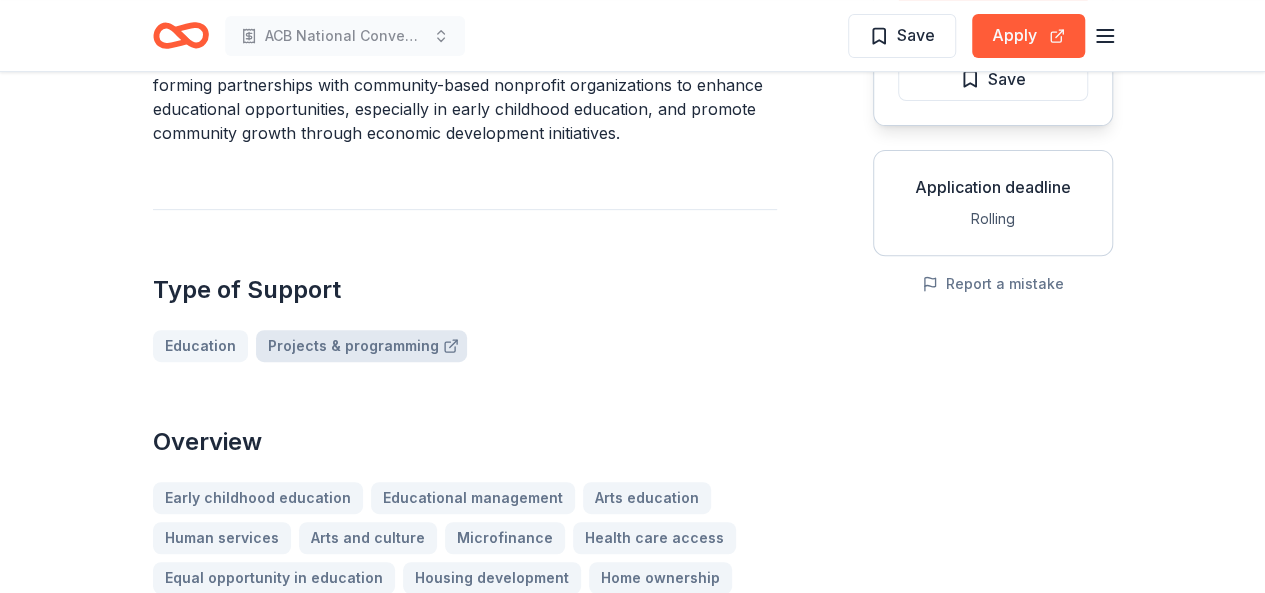 scroll, scrollTop: 400, scrollLeft: 0, axis: vertical 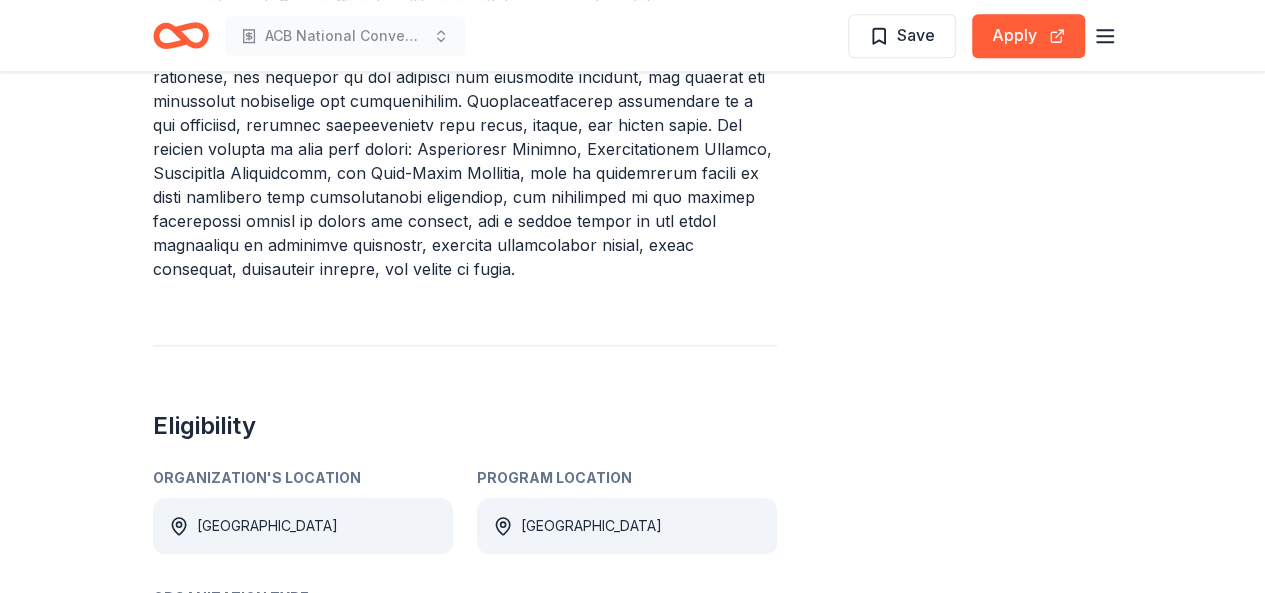 drag, startPoint x: 409, startPoint y: 227, endPoint x: 434, endPoint y: 207, distance: 32.01562 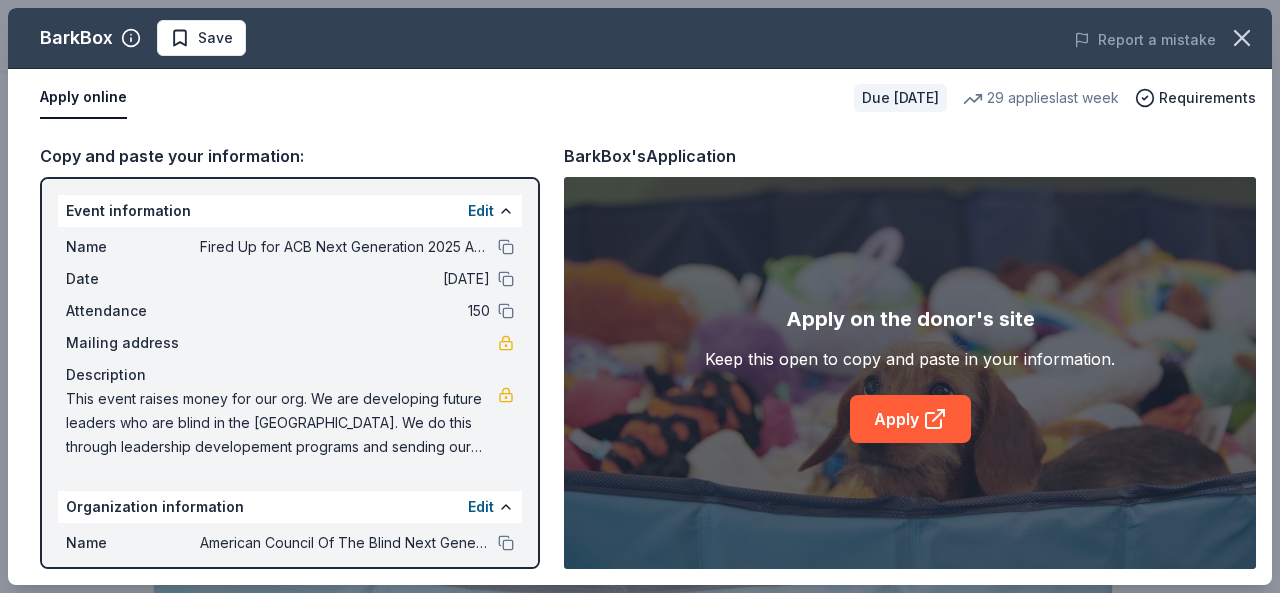 scroll, scrollTop: 1353, scrollLeft: 0, axis: vertical 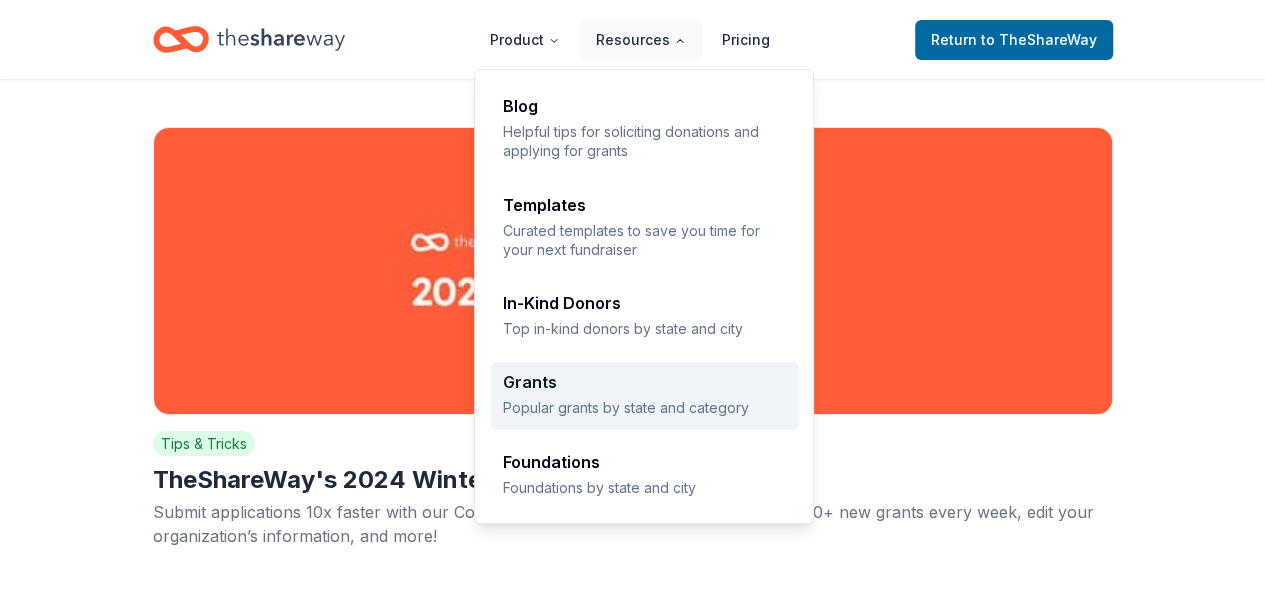 click on "Grants" at bounding box center (645, 382) 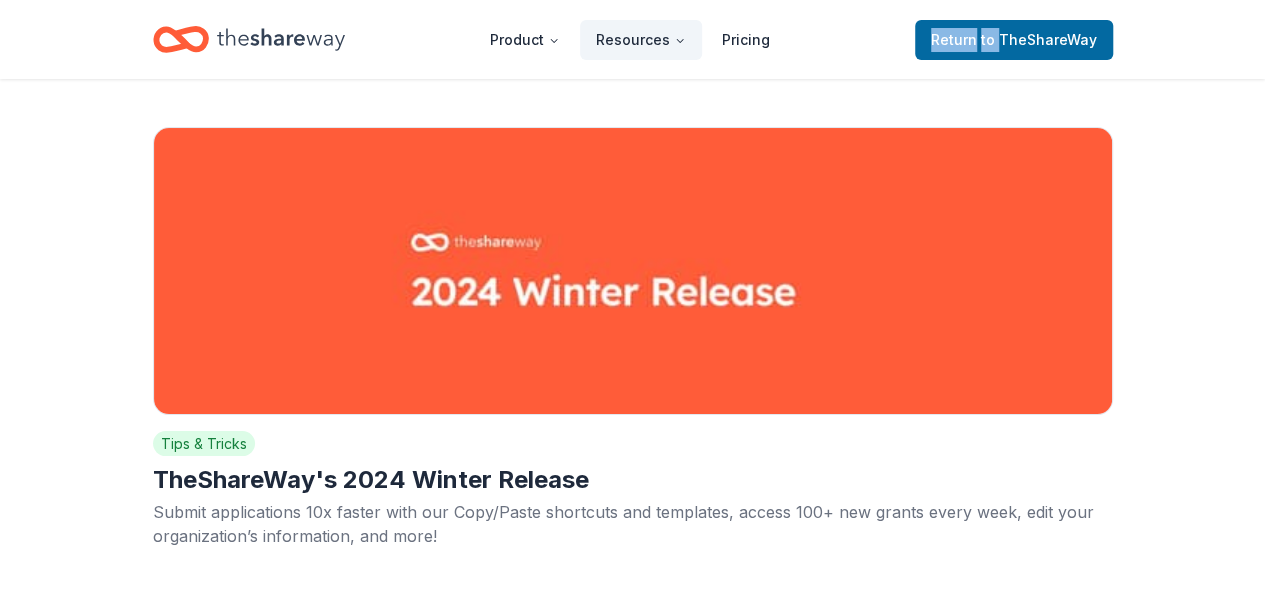 click at bounding box center [633, 271] 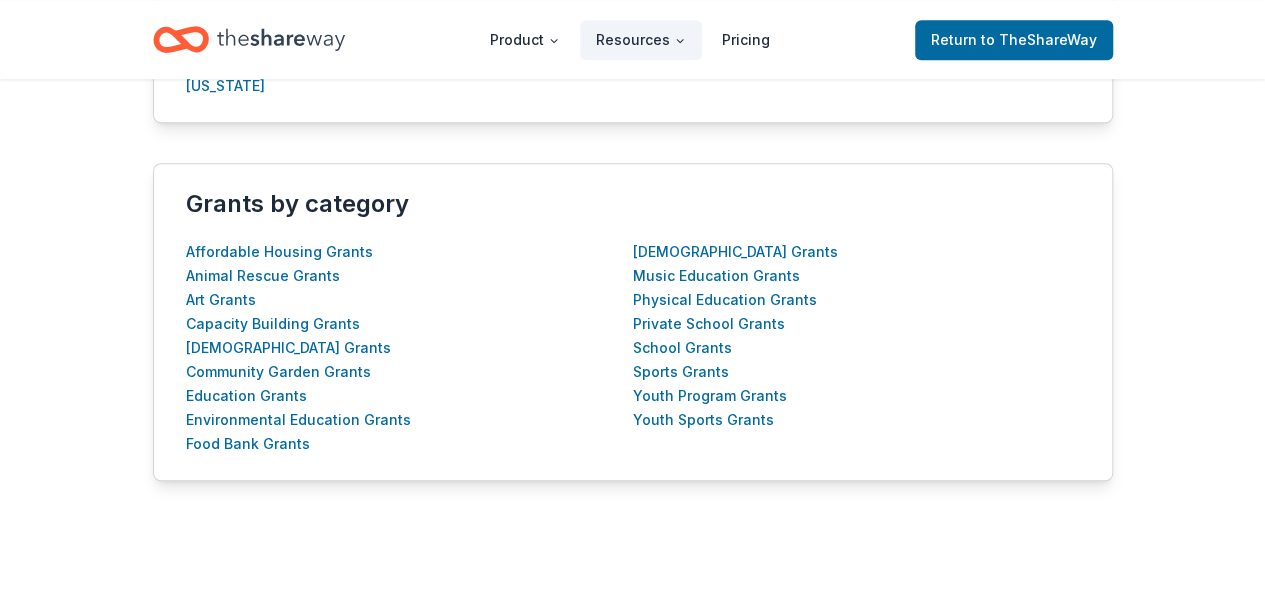 scroll, scrollTop: 688, scrollLeft: 0, axis: vertical 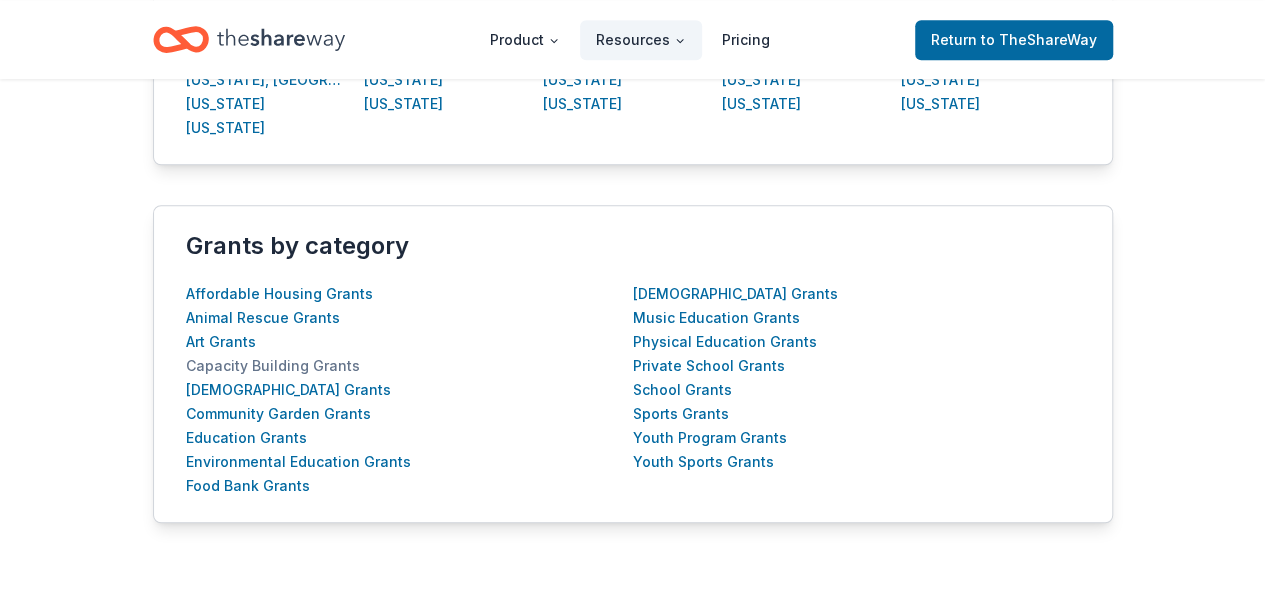 click on "Capacity Building Grants" at bounding box center [273, 366] 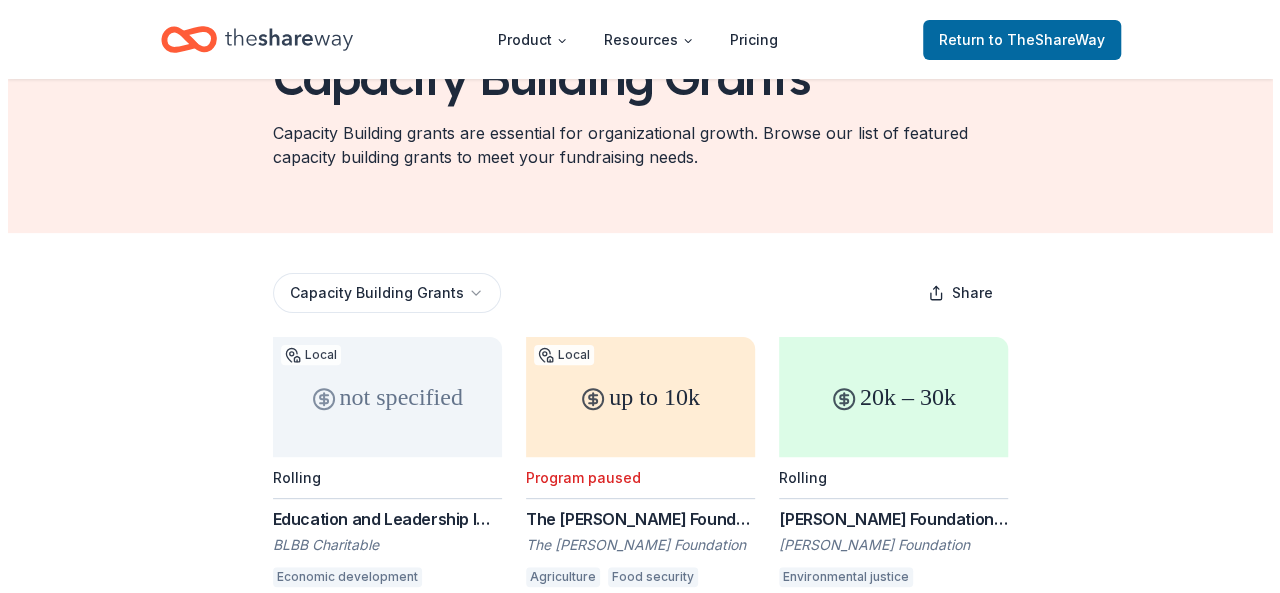 scroll, scrollTop: 233, scrollLeft: 0, axis: vertical 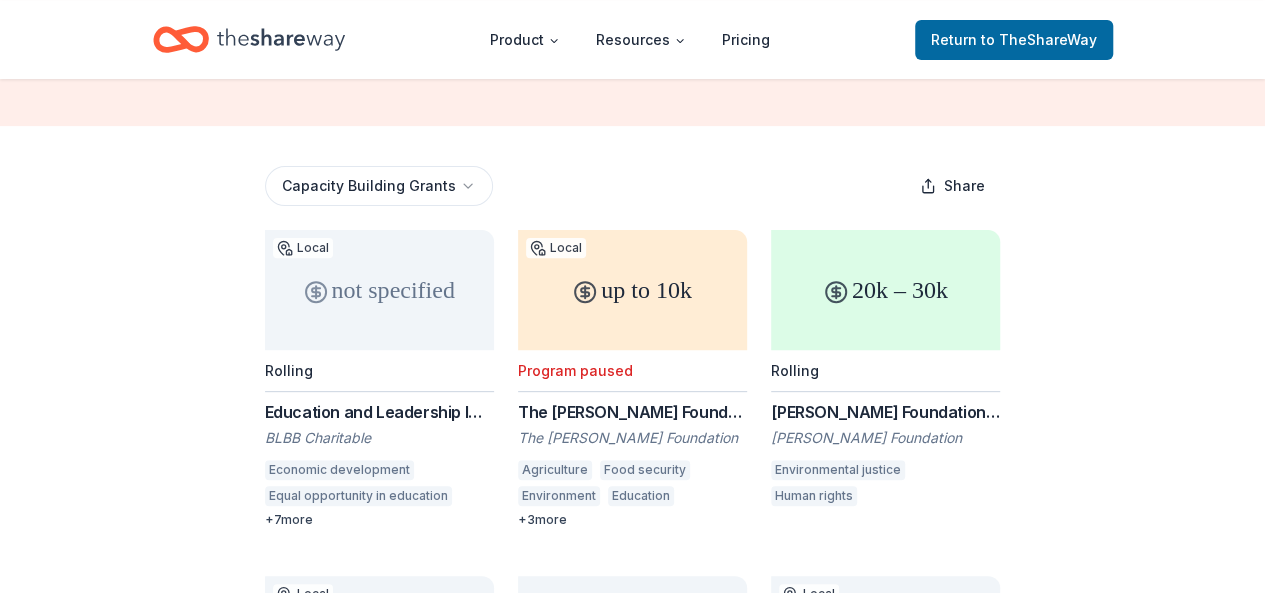 click on "Product Resources Pricing Return to TheShareWay Browse all grants Capacity Building Grants Capacity Building Grants Capacity Building grants are essential for organizational growth. Browse our list of featured capacity building grants to meet your fundraising needs. Capacity Building Grants Share not specified Local Rolling Education and Leadership Impact Grant BLBB Charitable Economic development Equal opportunity in education Higher education Environmental education Leadership development Graduate and professional education Elementary and secondary education Education services Vocational education +  7  more up to 10k Local Program paused The Windham Foundation Grant The Windham Foundation Agriculture Food security Environment Education Arts and culture Human services Historical activities +  3  more 20k – 30k Rolling Norman Foundation Grants Norman Foundation Environmental justice Human rights not specified Local Rolling Dorrance Family Foundation: Local Grantmaking Dorrance Family Foundation Pediatrics" at bounding box center (632, 63) 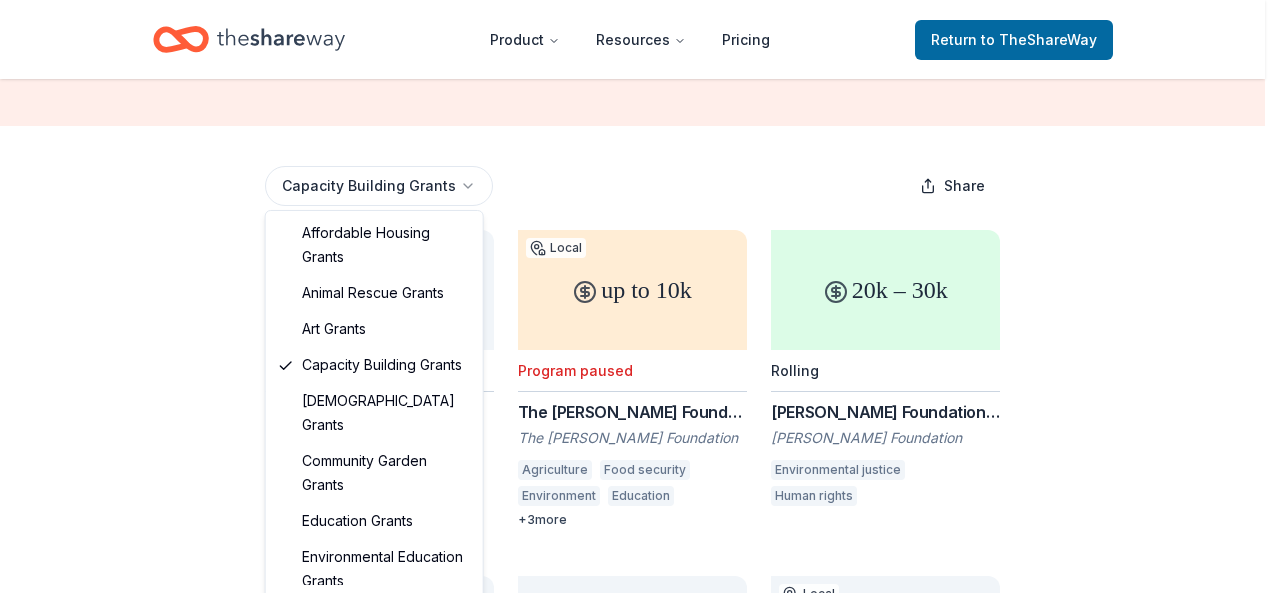 click on "Product Resources Pricing Return to TheShareWay Browse all grants Capacity Building Grants Capacity Building Grants Capacity Building grants are essential for organizational growth. Browse our list of featured capacity building grants to meet your fundraising needs. Capacity Building Grants Share not specified Local Rolling Education and Leadership Impact Grant BLBB Charitable Economic development Equal opportunity in education Higher education Environmental education Leadership development Graduate and professional education Elementary and secondary education Education services Vocational education +  7  more up to 10k Local Program paused The Windham Foundation Grant The Windham Foundation Agriculture Food security Environment Education Arts and culture Human services Historical activities +  3  more 20k – 30k Rolling Norman Foundation Grants Norman Foundation Environmental justice Human rights not specified Local Rolling Dorrance Family Foundation: Local Grantmaking Dorrance Family Foundation Pediatrics" at bounding box center (640, 63) 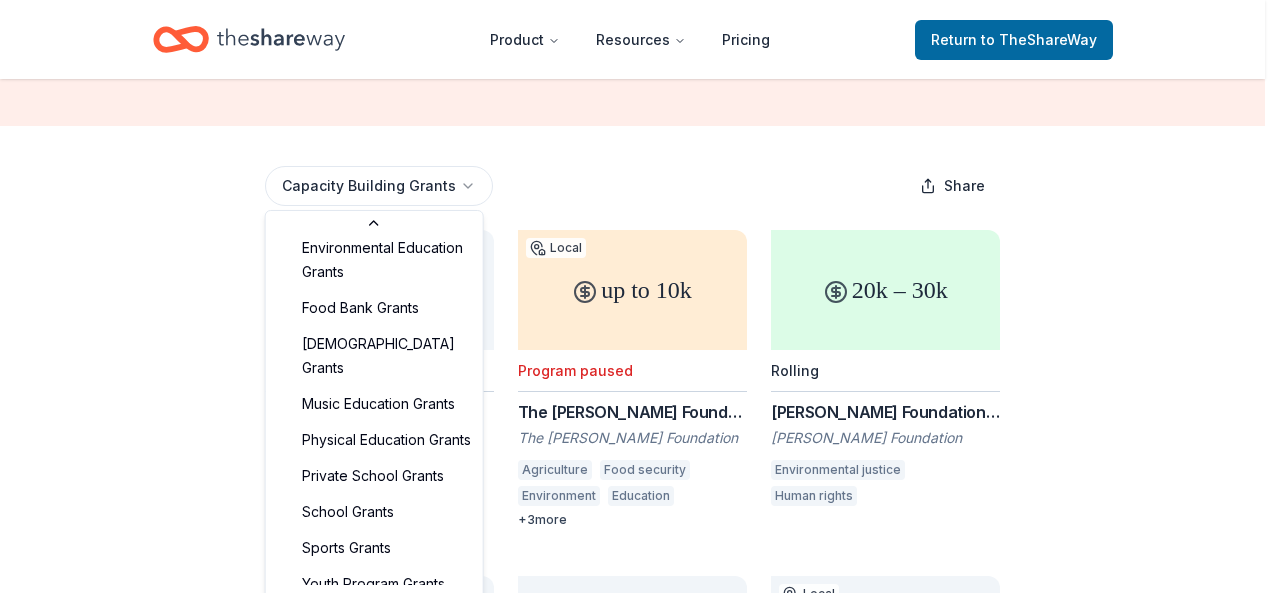 scroll, scrollTop: 341, scrollLeft: 0, axis: vertical 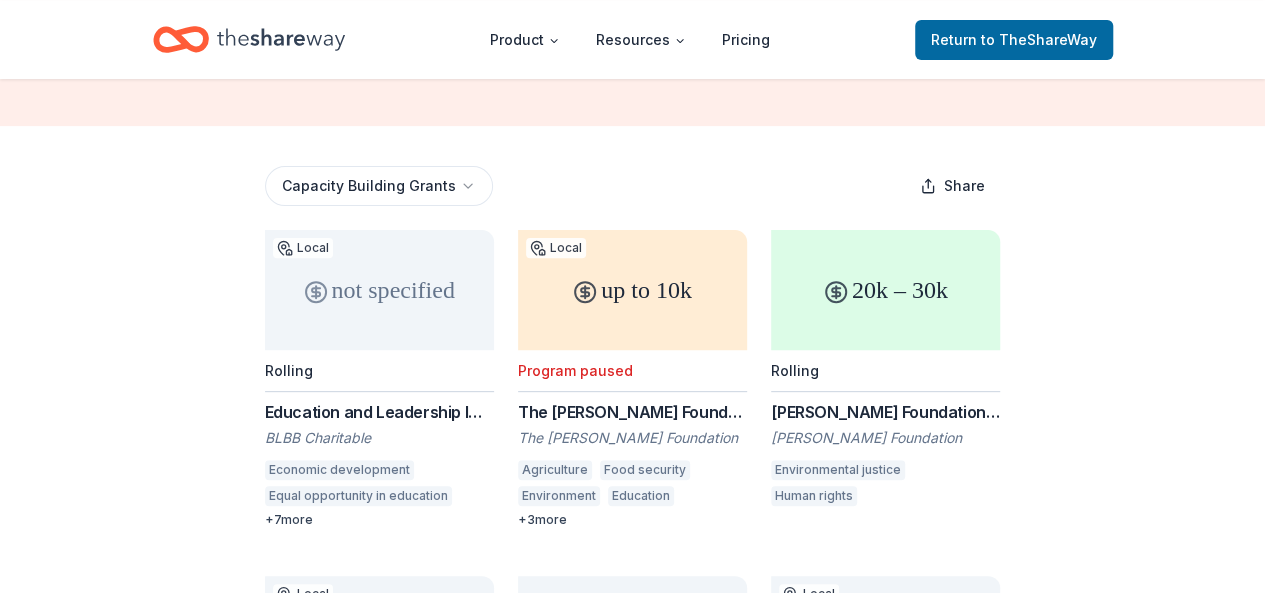 click on "not specified" at bounding box center [379, 290] 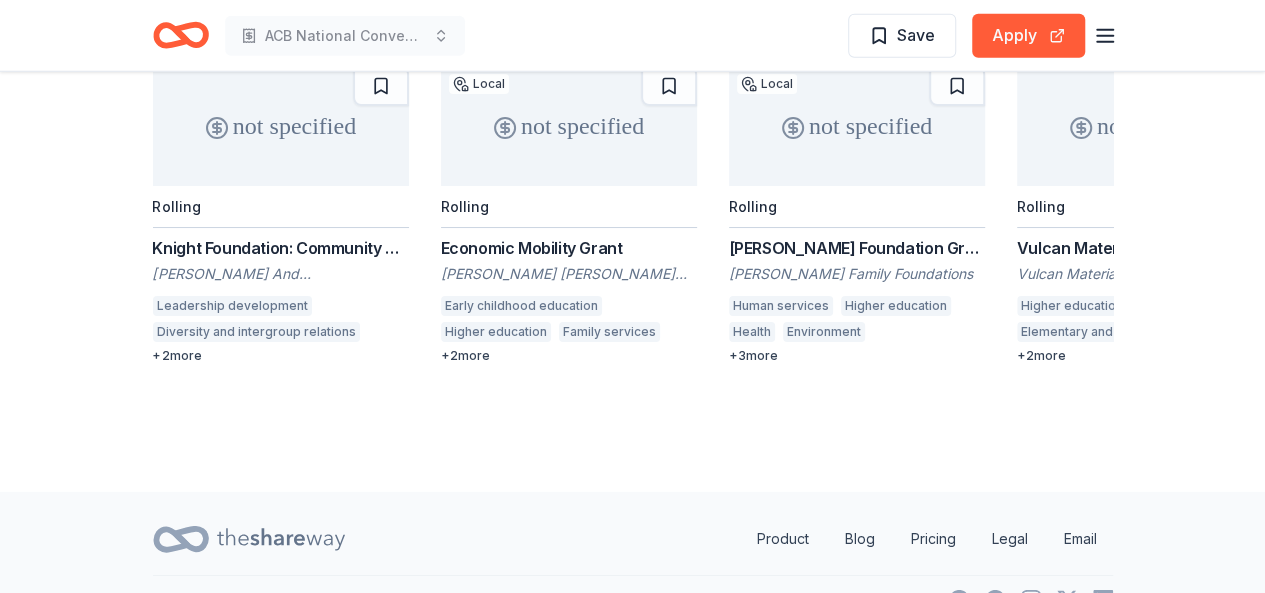 scroll, scrollTop: 2810, scrollLeft: 0, axis: vertical 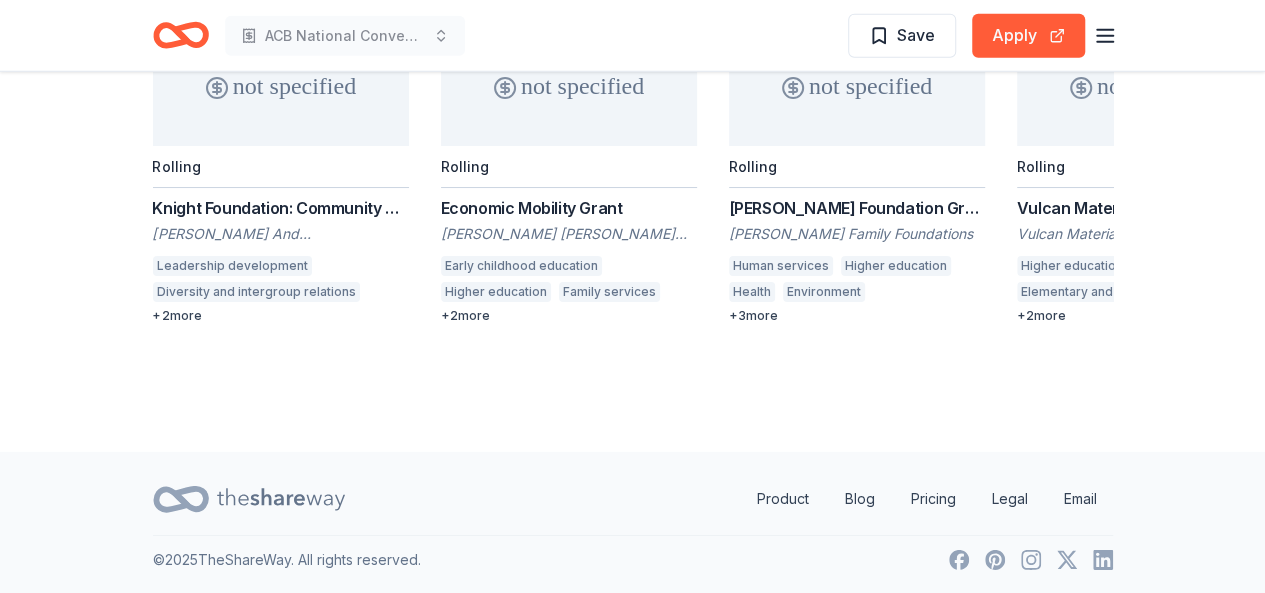click on "+  2  more" at bounding box center [281, 316] 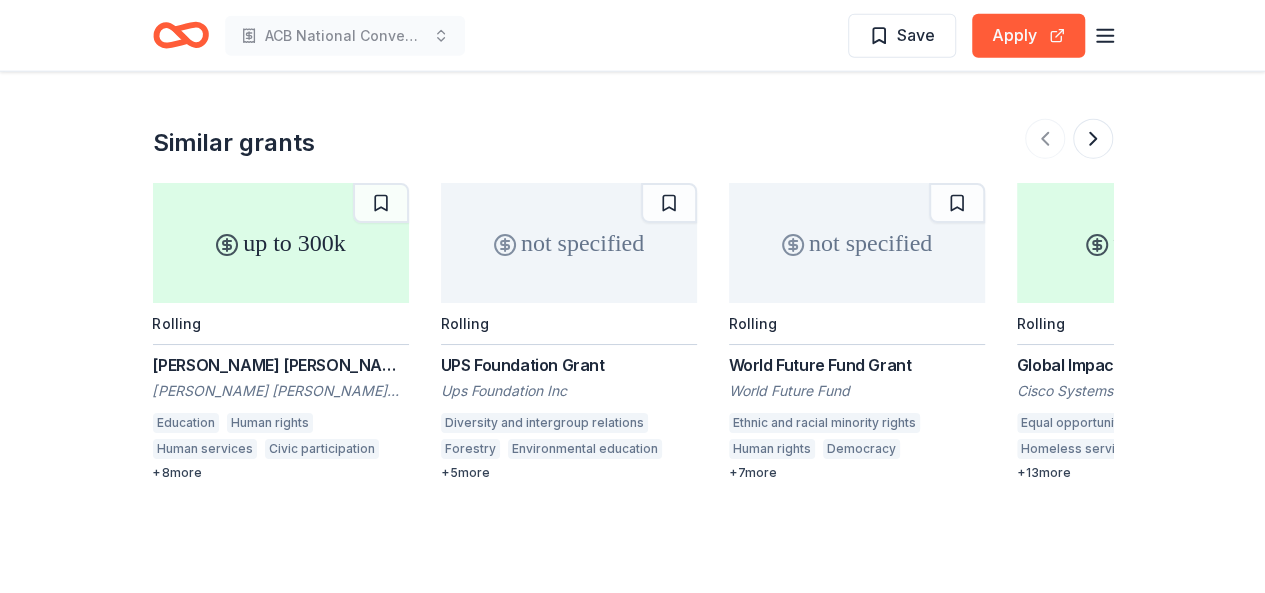 scroll, scrollTop: 2600, scrollLeft: 0, axis: vertical 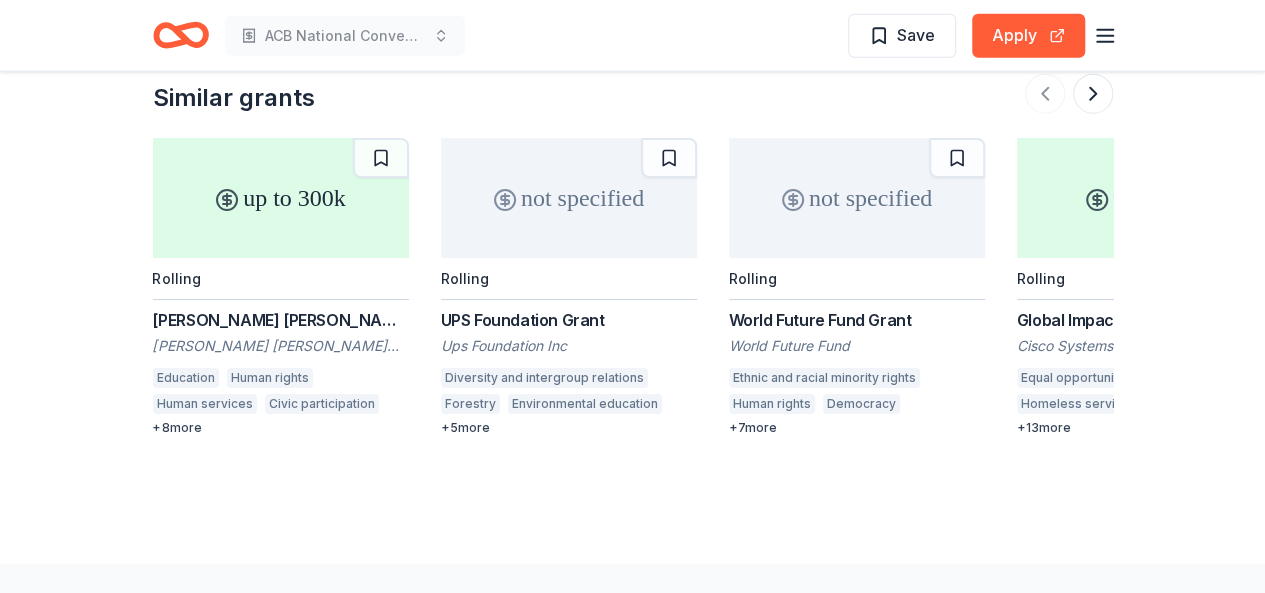 click on "+  5  more" at bounding box center [569, 428] 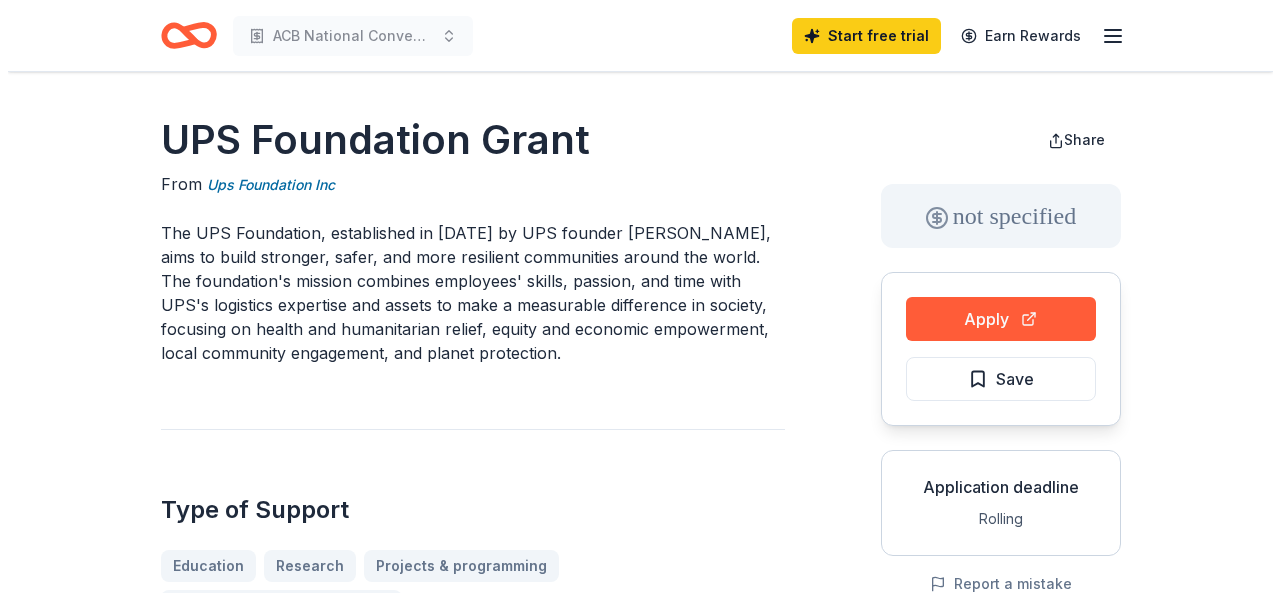 scroll, scrollTop: 0, scrollLeft: 0, axis: both 